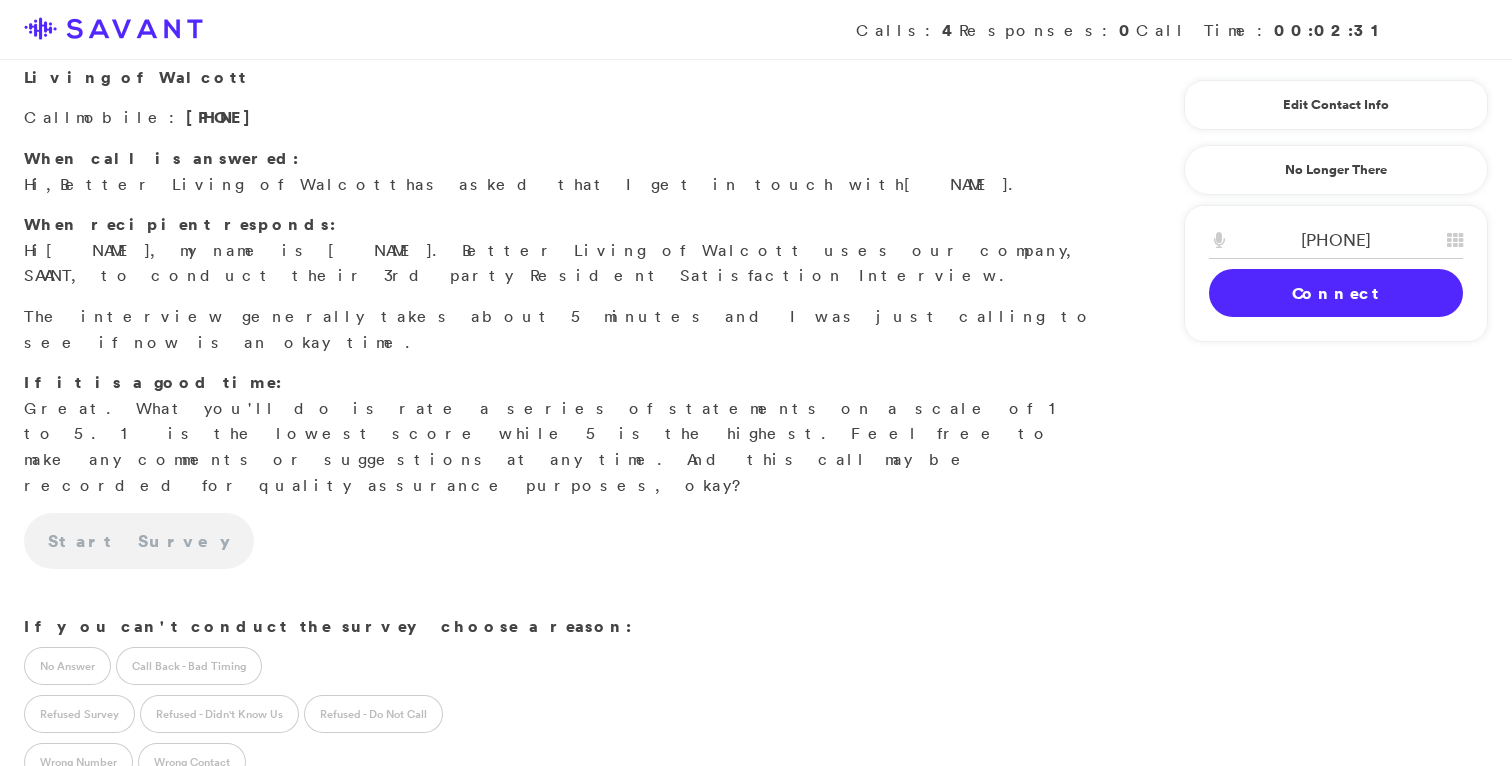 scroll, scrollTop: 101, scrollLeft: 0, axis: vertical 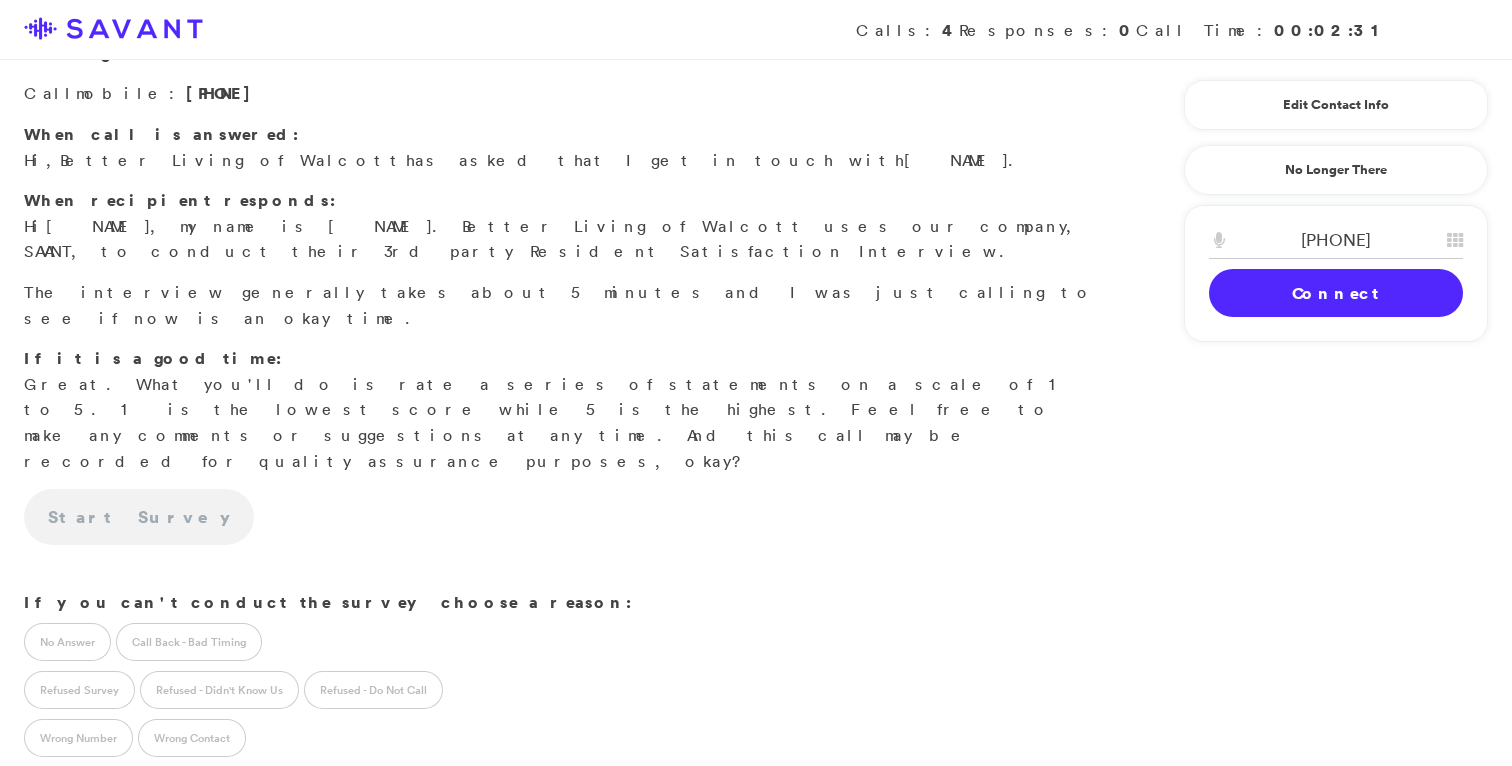 click on "Connect" at bounding box center [1336, 293] 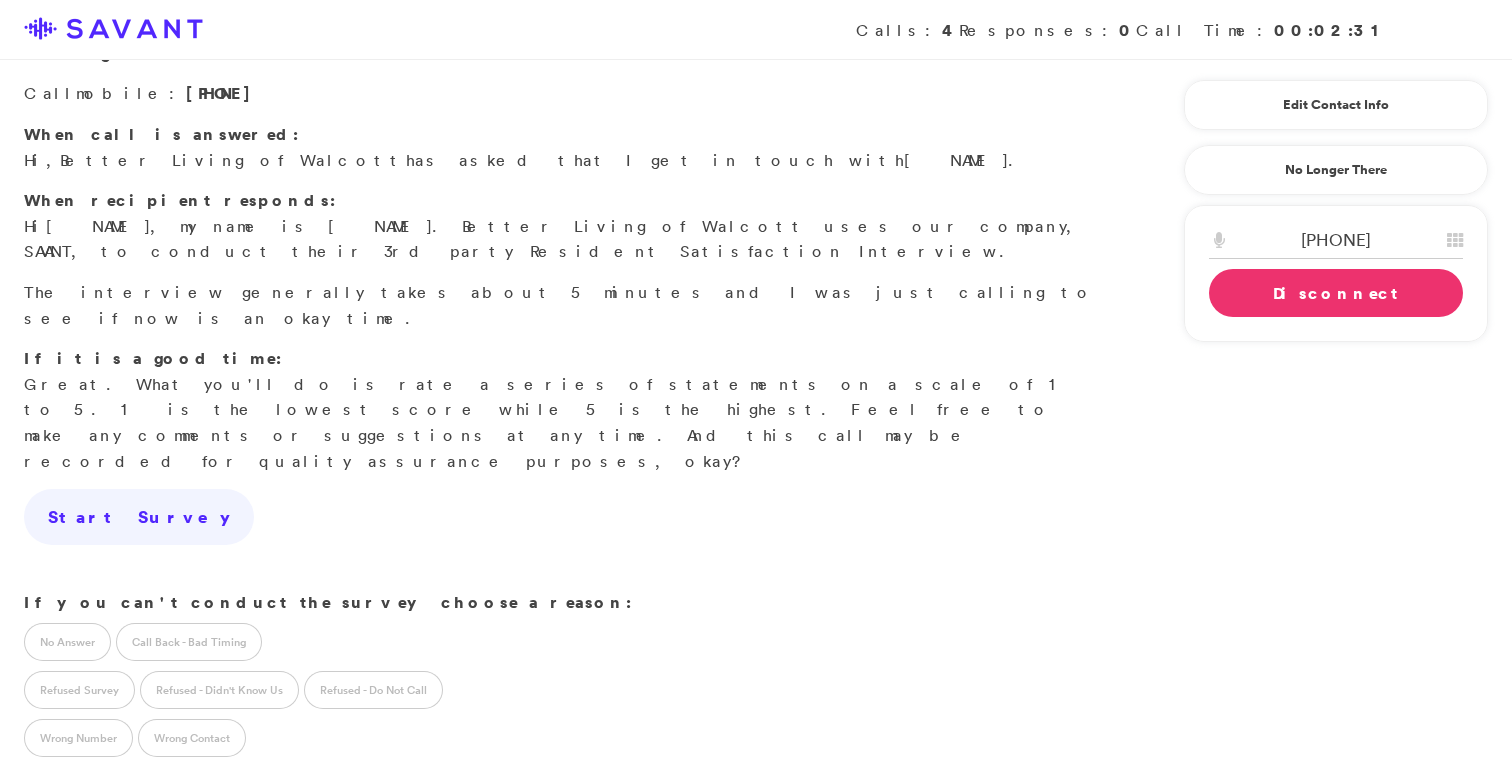 scroll, scrollTop: 0, scrollLeft: 0, axis: both 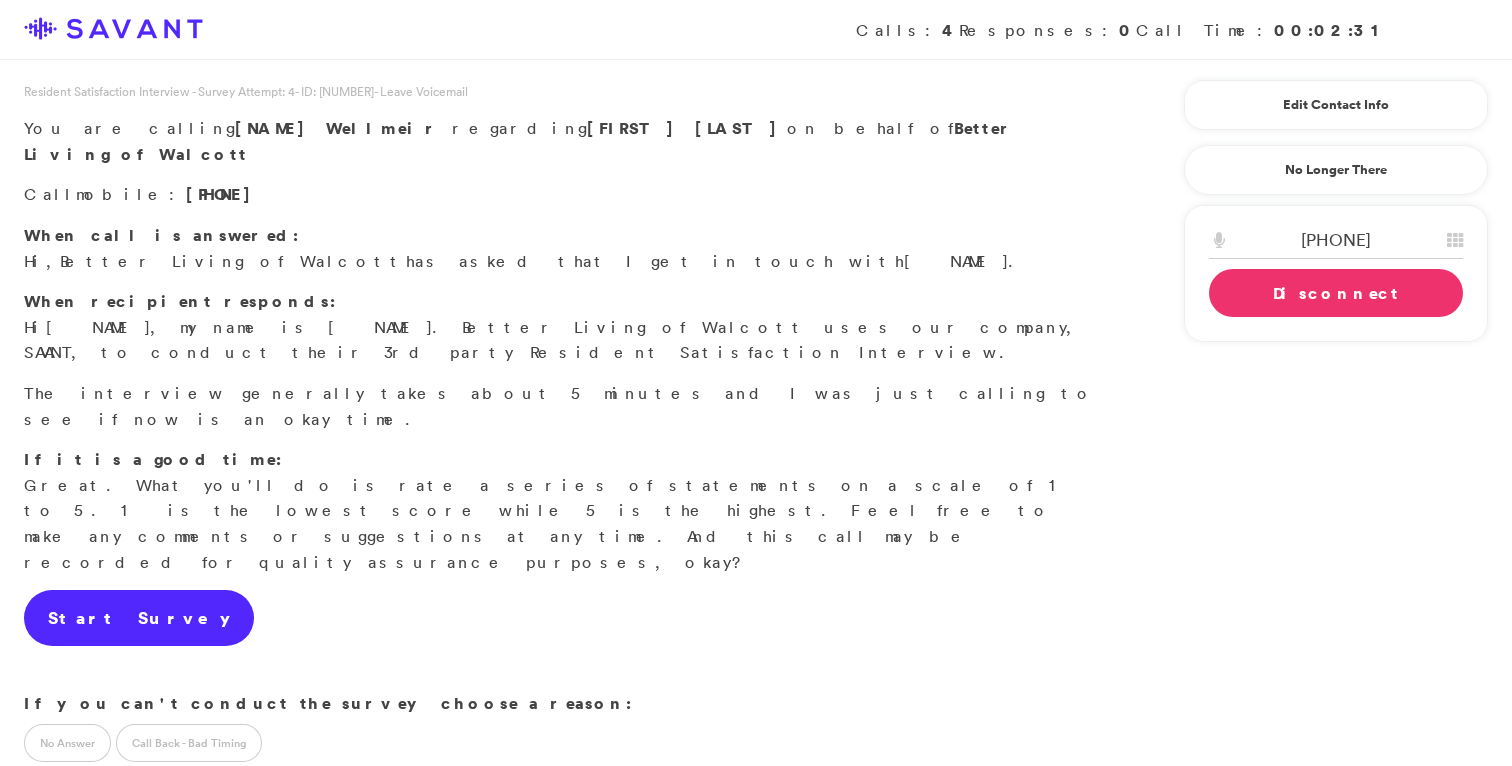 click on "Start Survey" at bounding box center (139, 618) 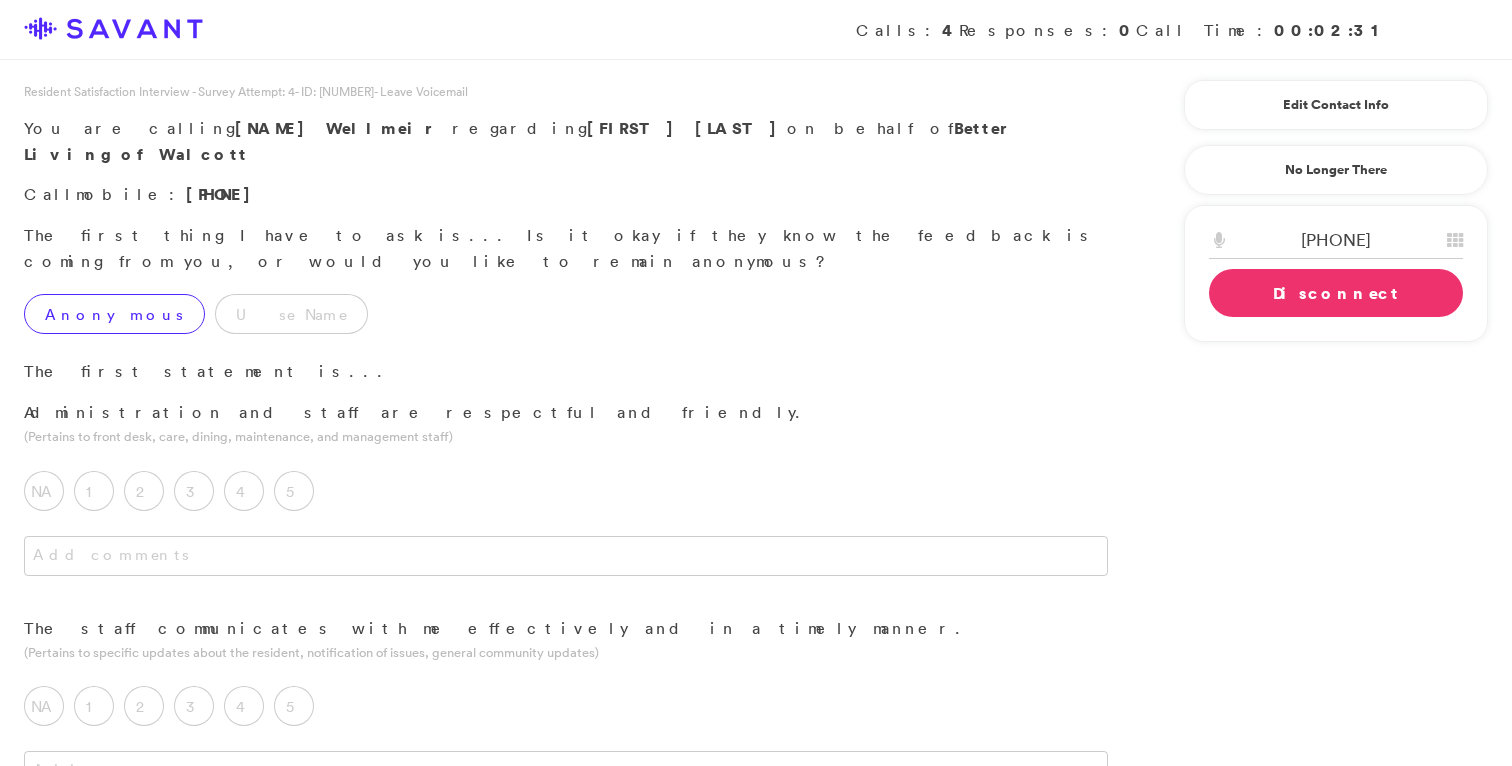 click on "Anonymous" at bounding box center (114, 314) 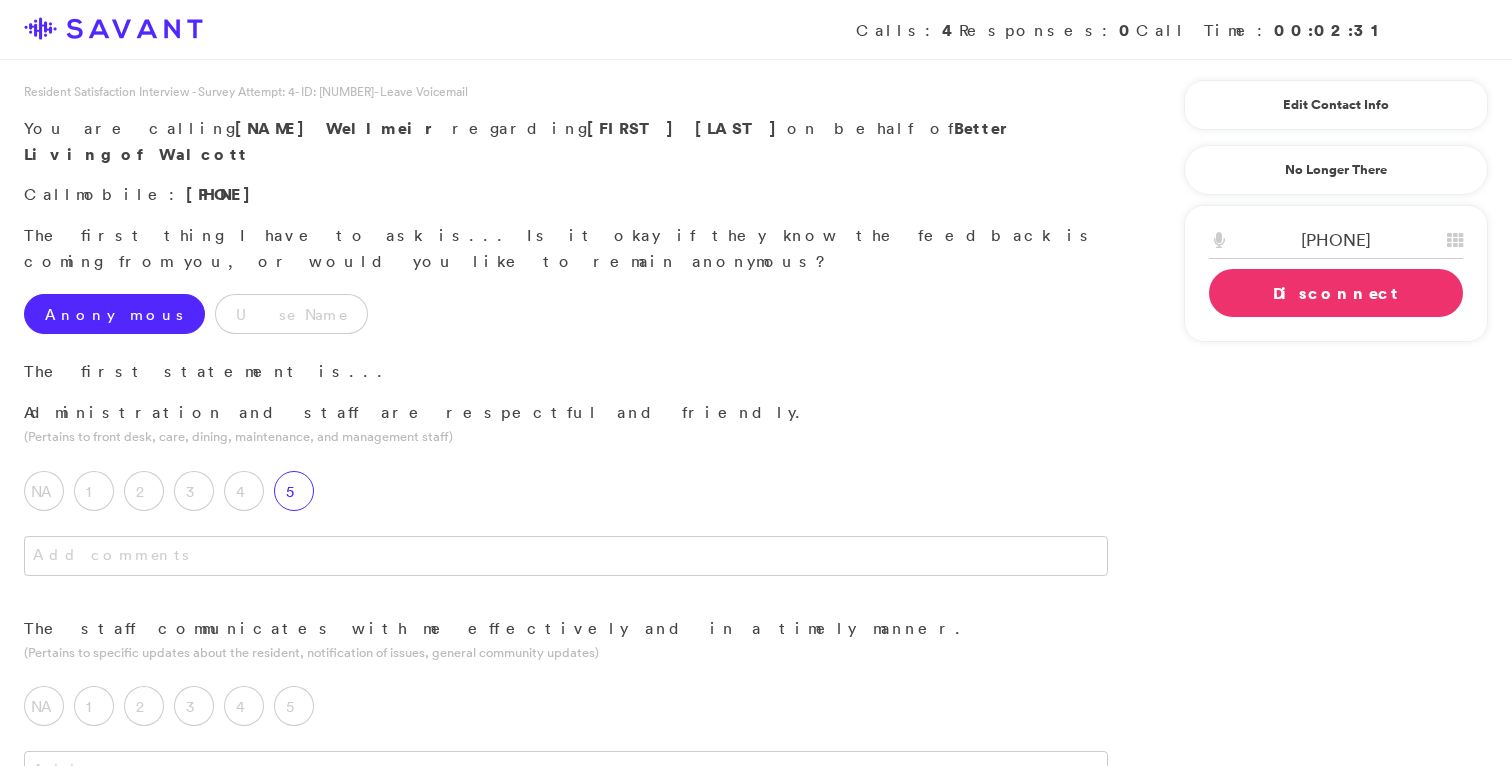 click on "5" at bounding box center [294, 491] 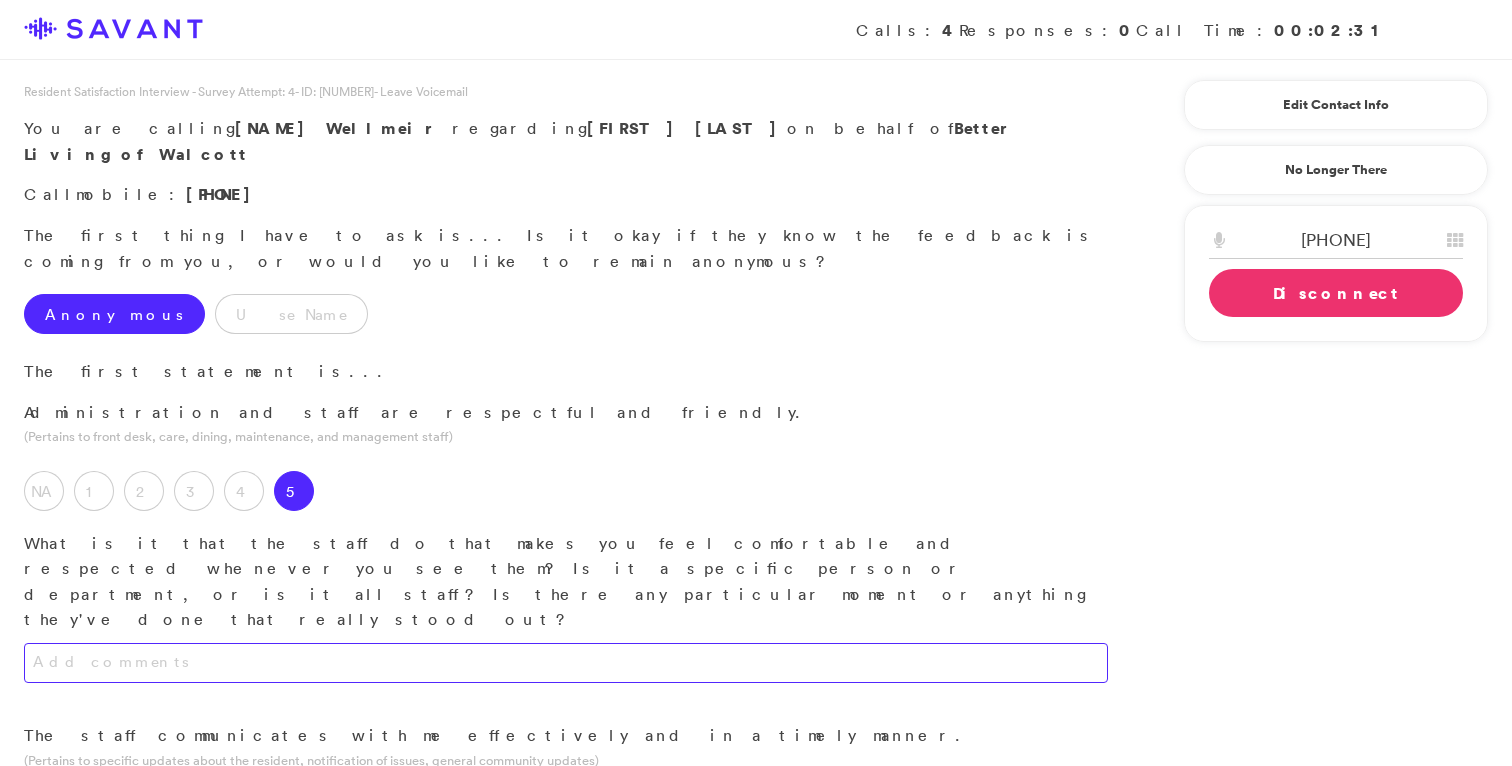 click at bounding box center (566, 663) 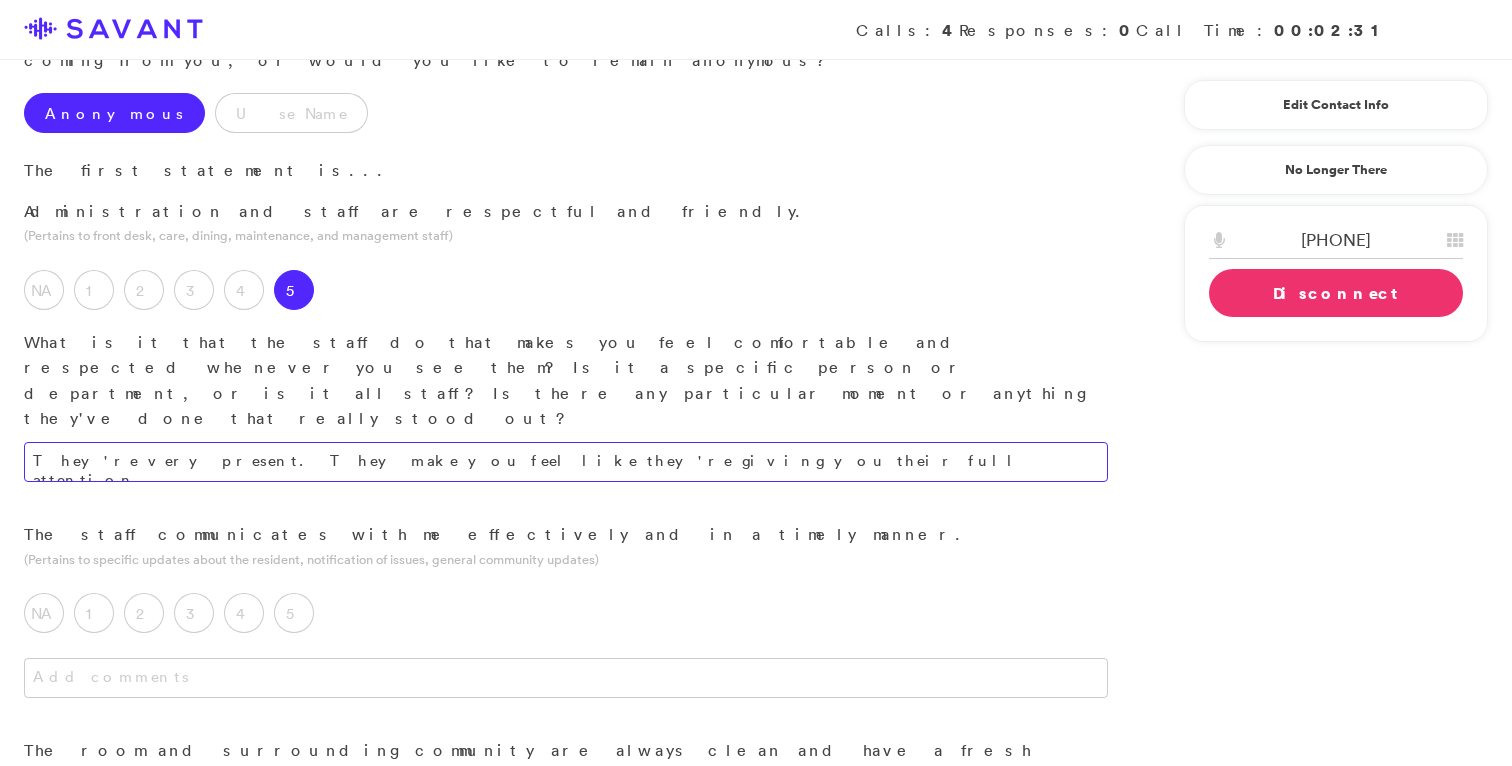 scroll, scrollTop: 204, scrollLeft: 0, axis: vertical 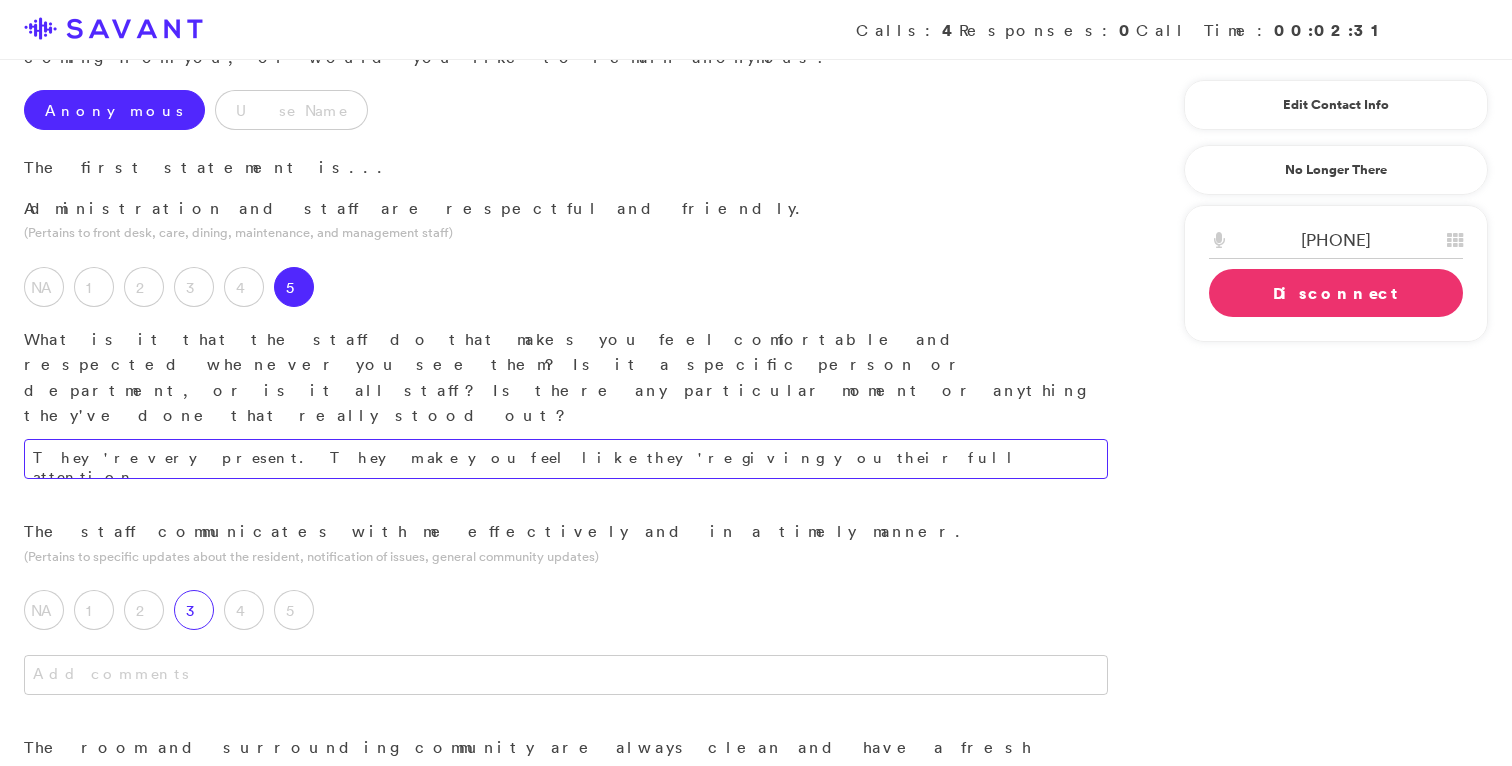 type on "They're very present. They make you feel like they're giving you their full attention." 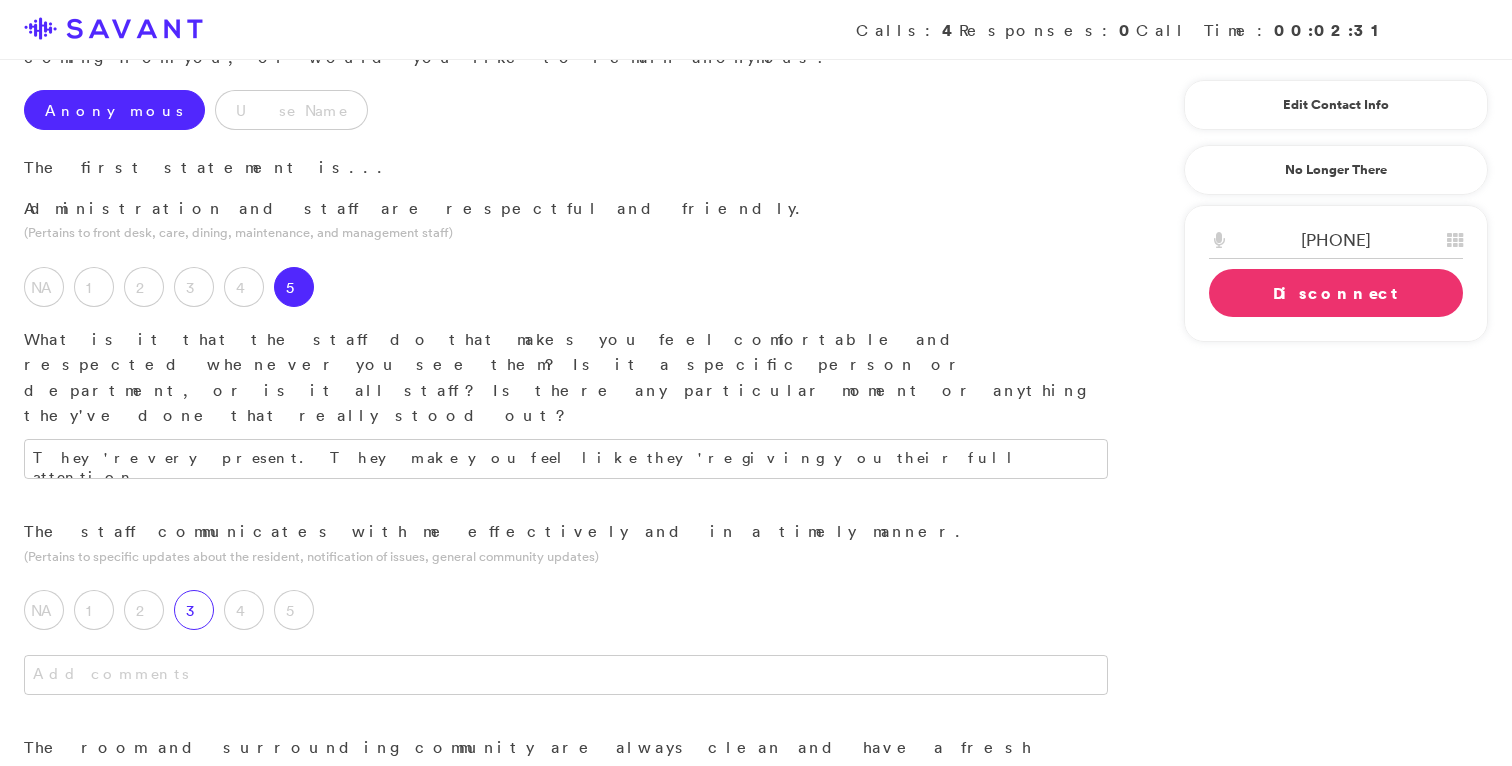 click on "3" at bounding box center (194, 610) 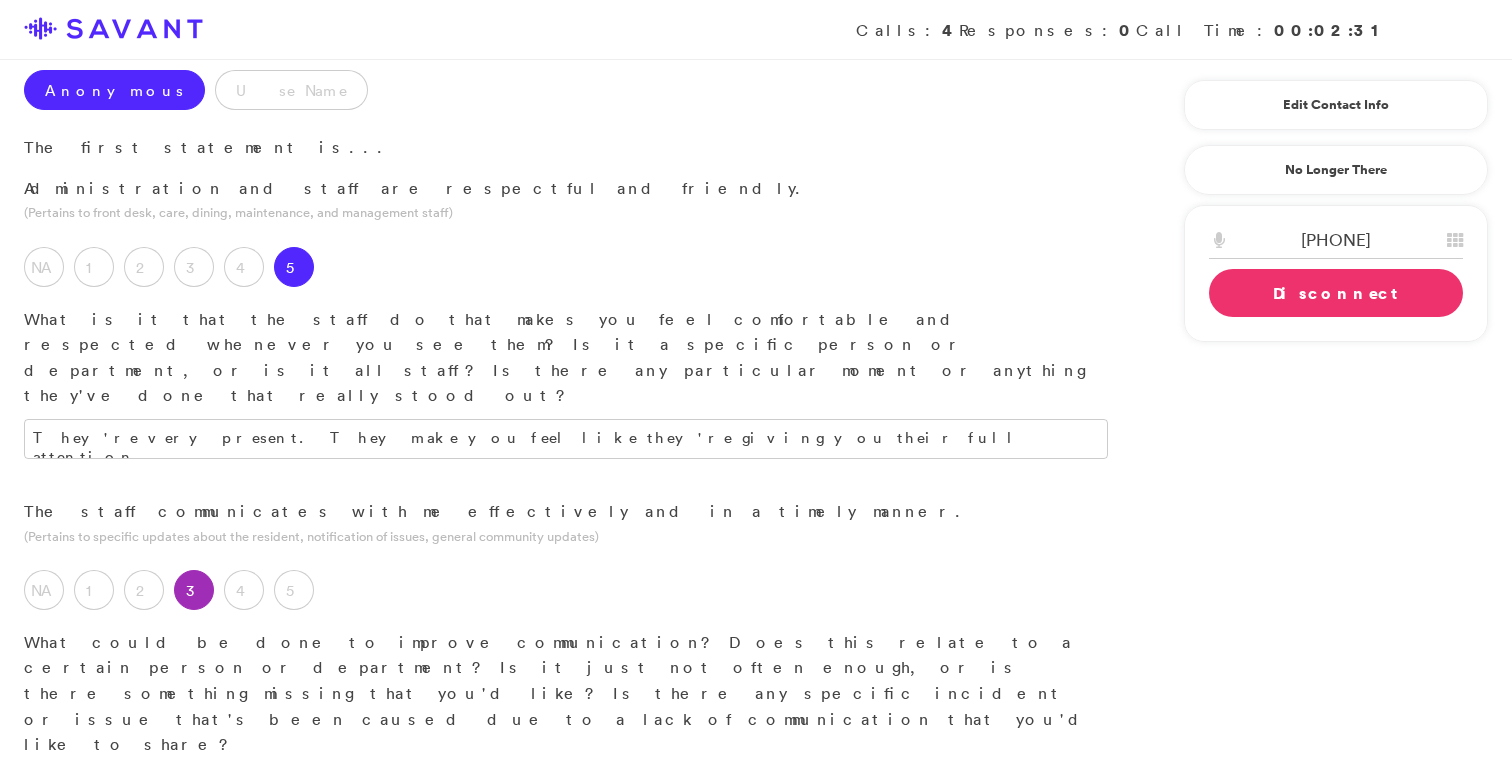 scroll, scrollTop: 231, scrollLeft: 0, axis: vertical 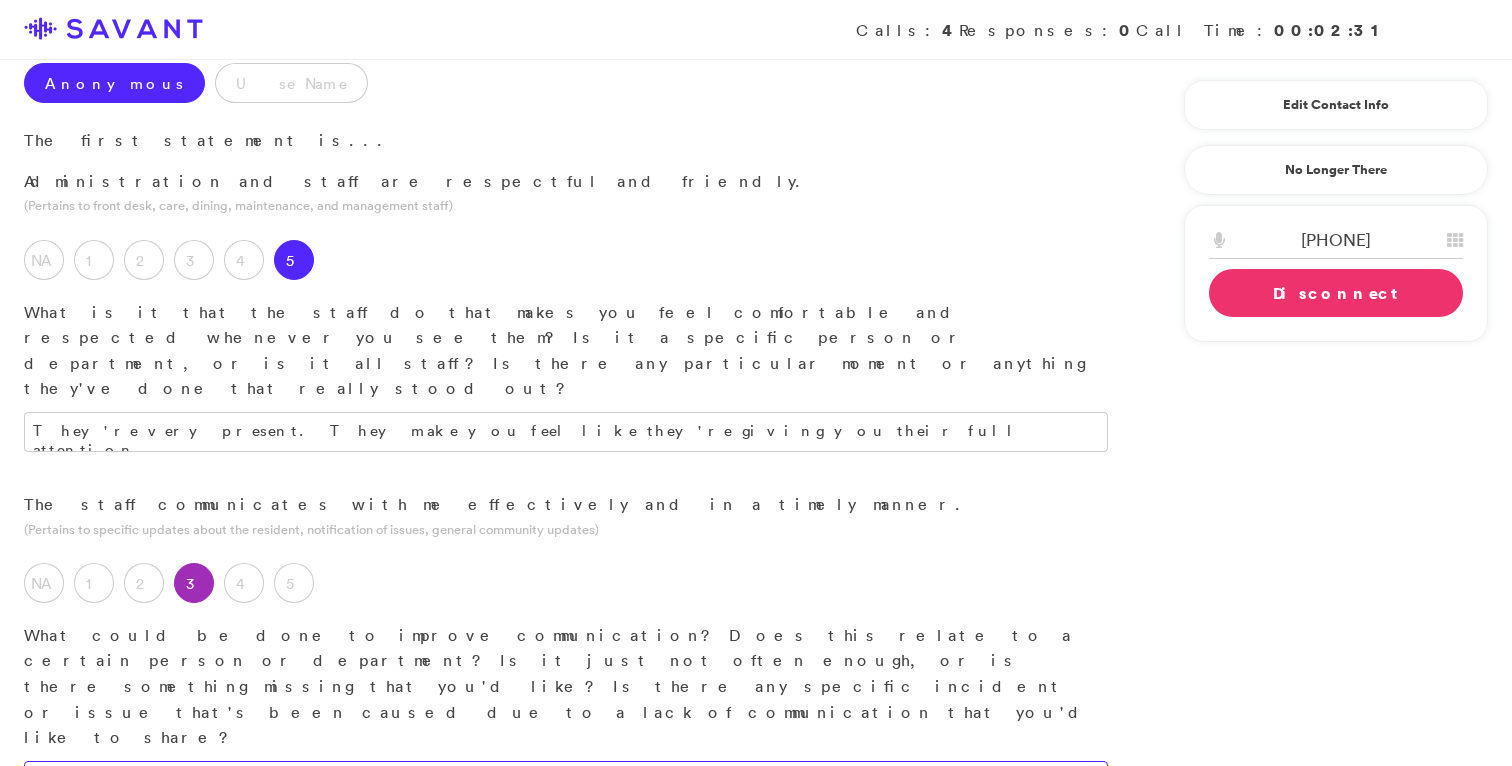 click at bounding box center (566, 781) 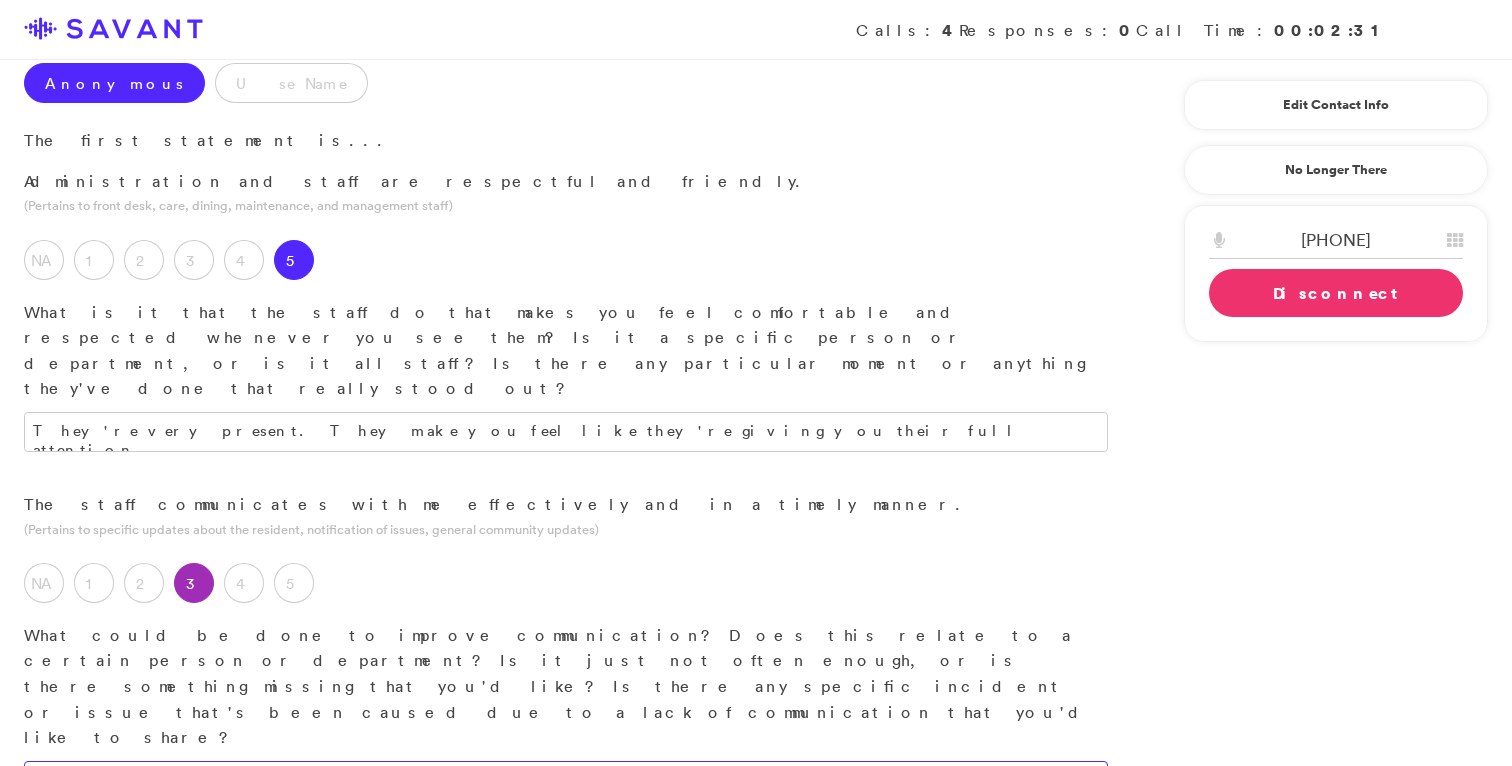 click on "They don't communicate with me on a daily basis. I believe that the staff members expect to speak with my family in person. They do not go out of their way to reach out to me" at bounding box center (566, 789) 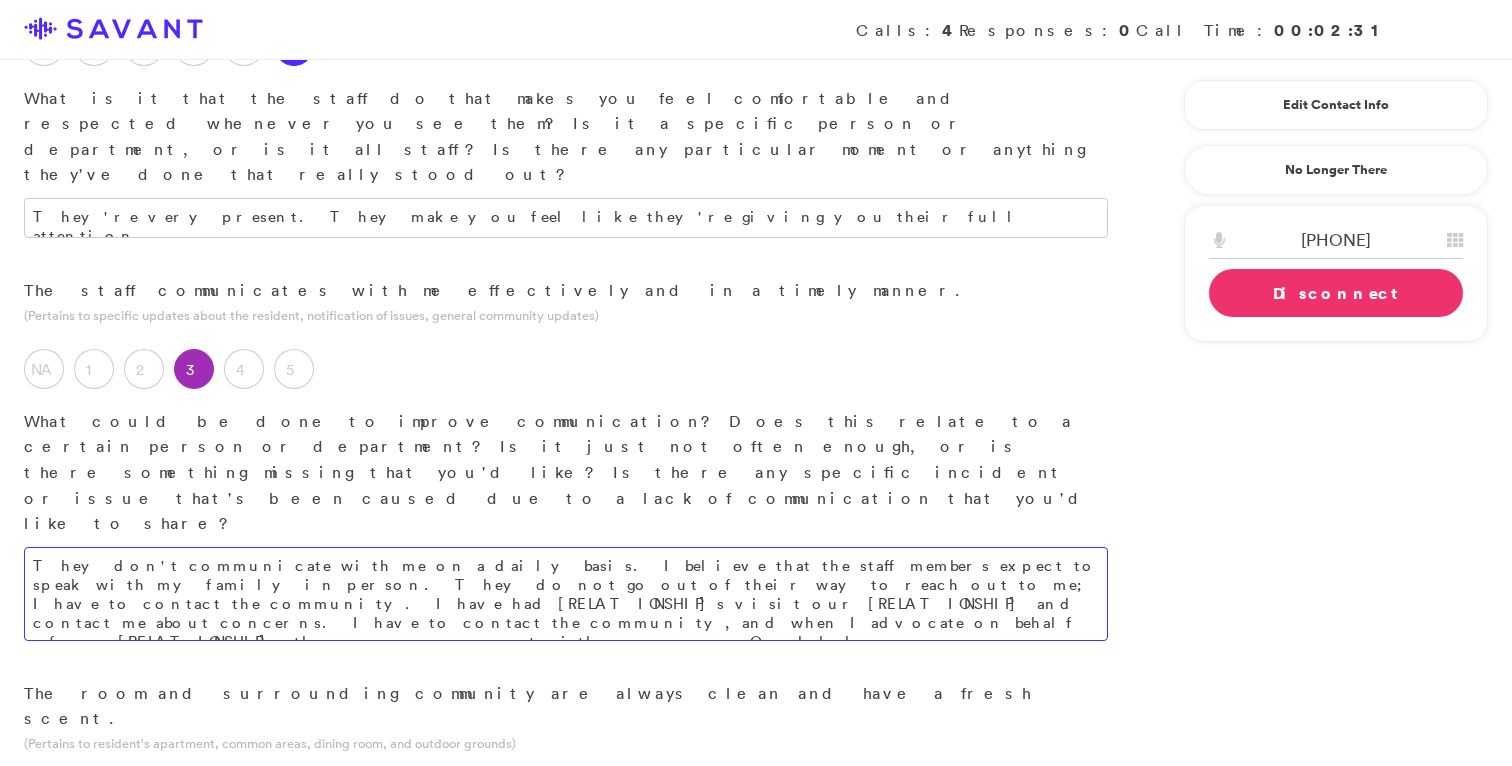scroll, scrollTop: 450, scrollLeft: 0, axis: vertical 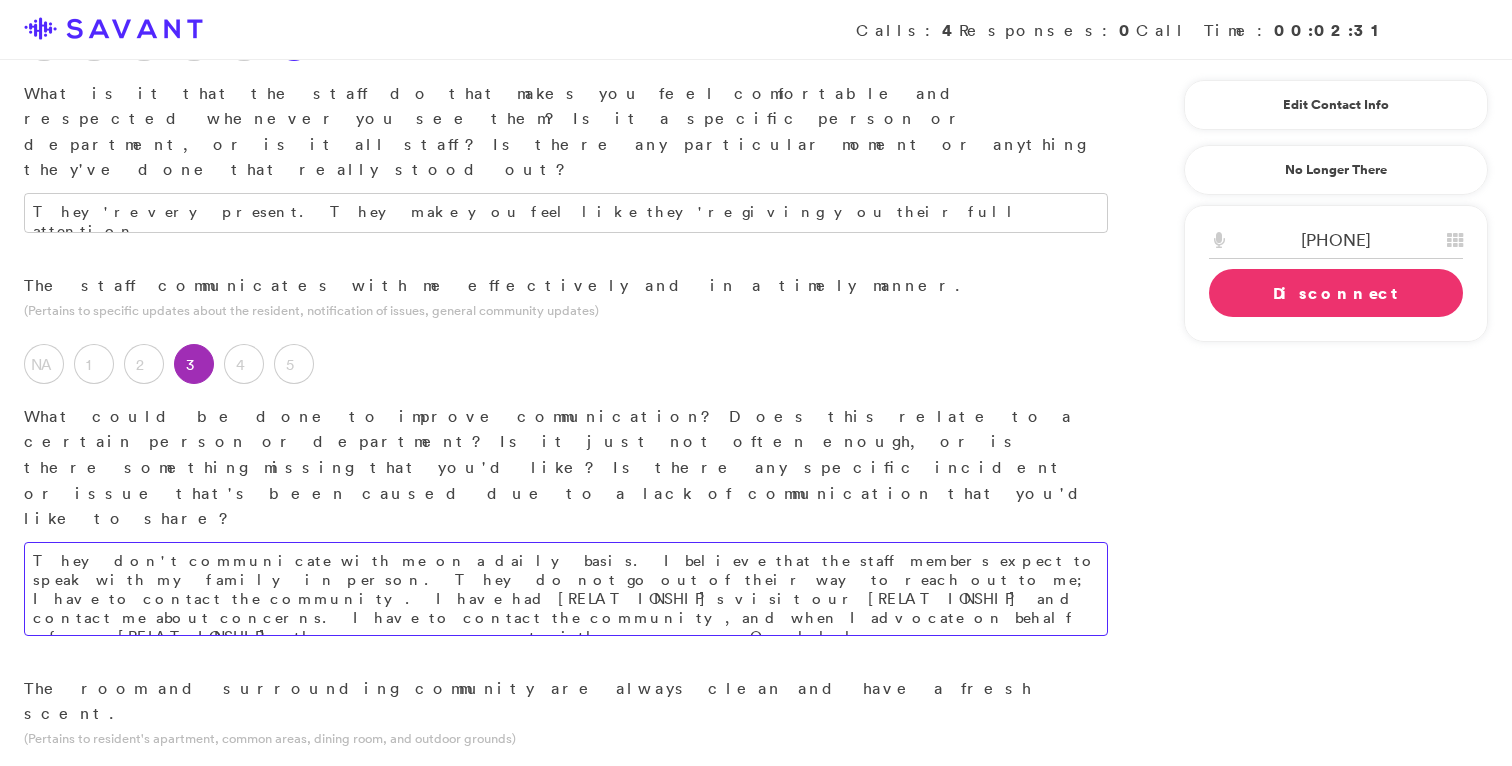 type on "They don't communicate with me on a daily basis. I believe that the staff members expect to speak with my family in person. They do not go out of their way to reach out to me; I have to contact the community. I have had [RELATIONSHIP]s visit our [RELATIONSHIP] and contact me about concerns. I have to contact the community, and when I advocate on behalf of my [RELATIONSHIP], the nurses are prompt with a response. On a bad day, my [RELATIONSHIP] does not receive the attention that we had expected upon onboarding." 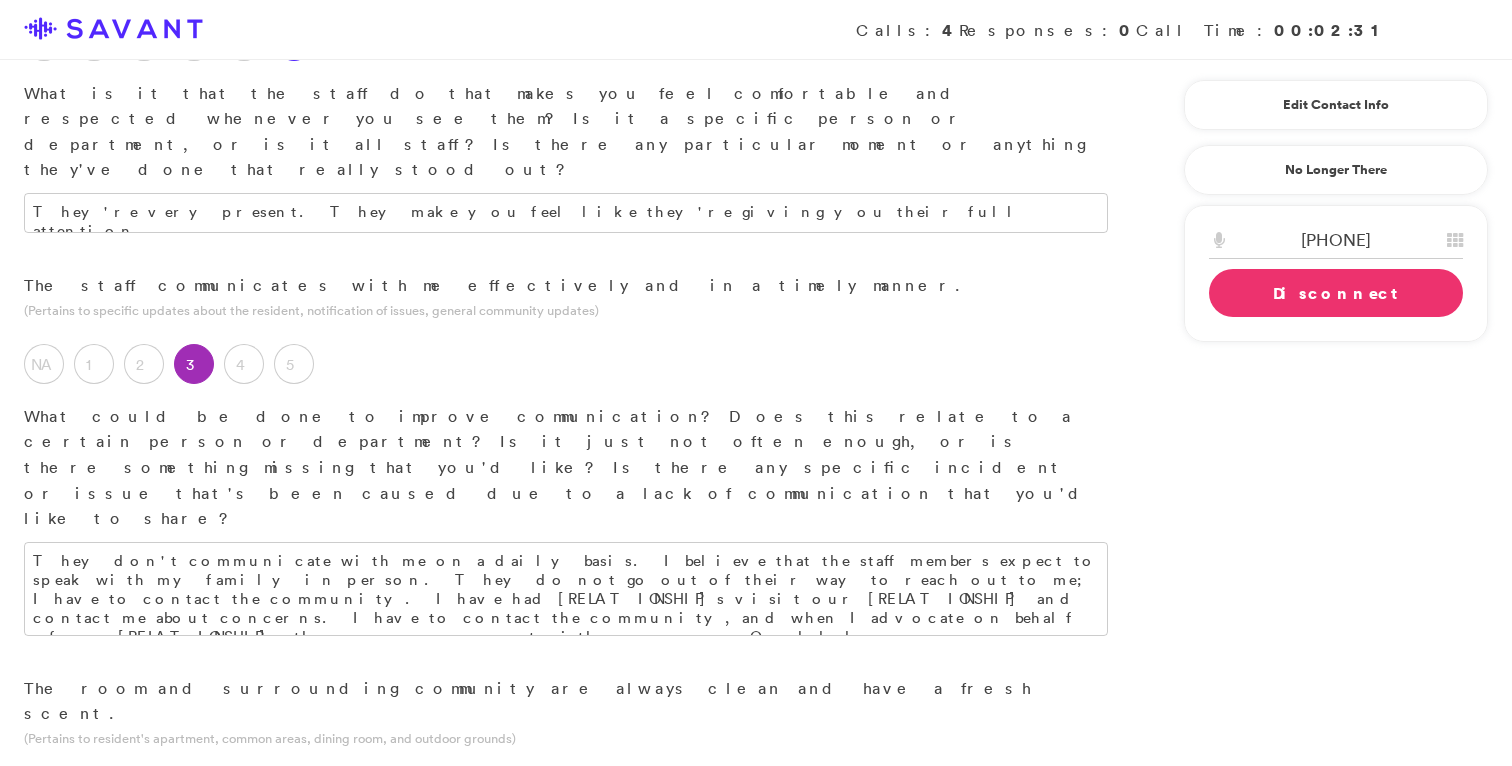 click at bounding box center (566, 857) 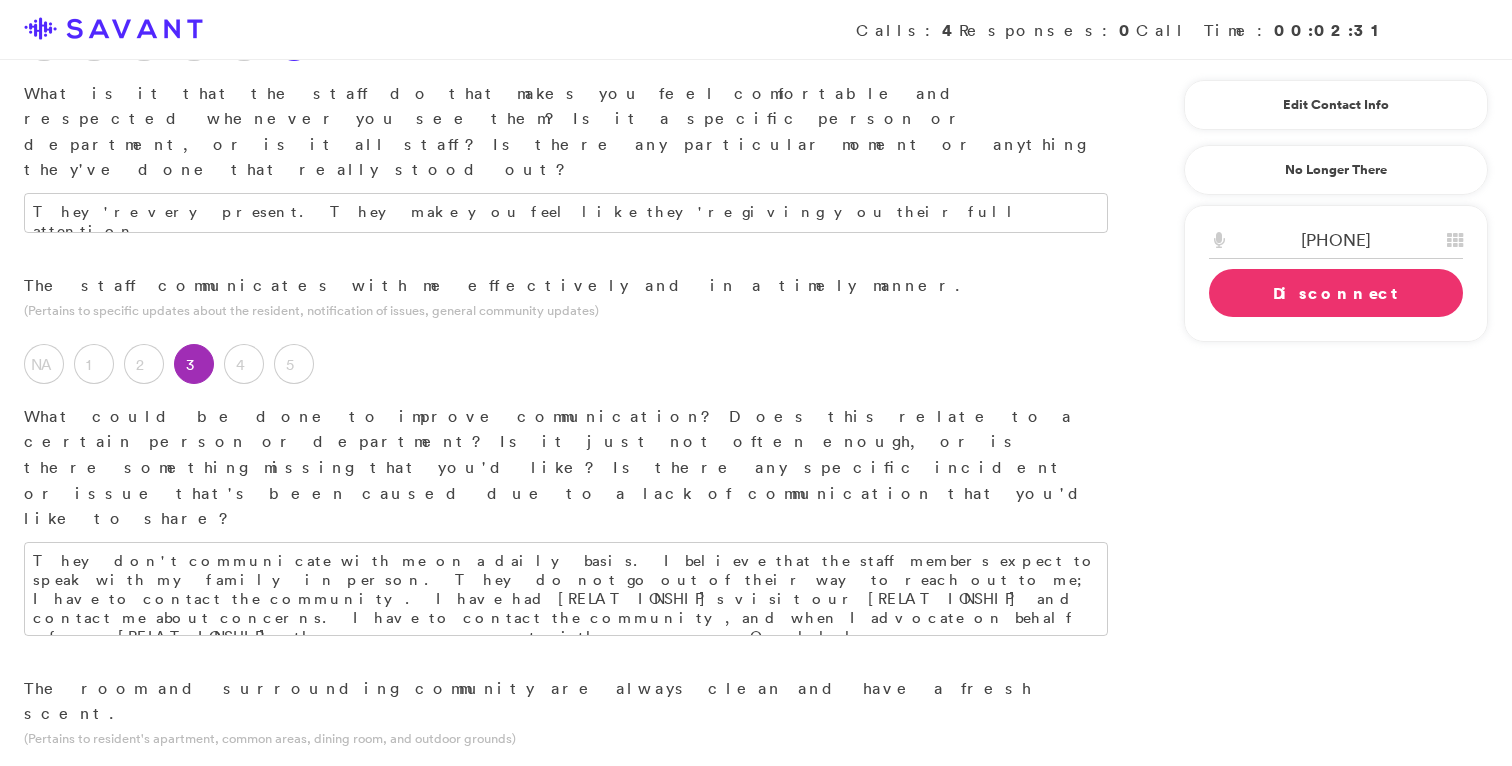 click on "There was an incident where I had to advocate on behalf of my loved one, as he had an accident in his bed. They had not yet checked in on him to change his linens and clothing. I would have expected a staff member to notice this, especially given that they administer medications. However, it was another relative who contacted me about this. I then had to contact the facility to check on my loved one, and they did." at bounding box center (566, 874) 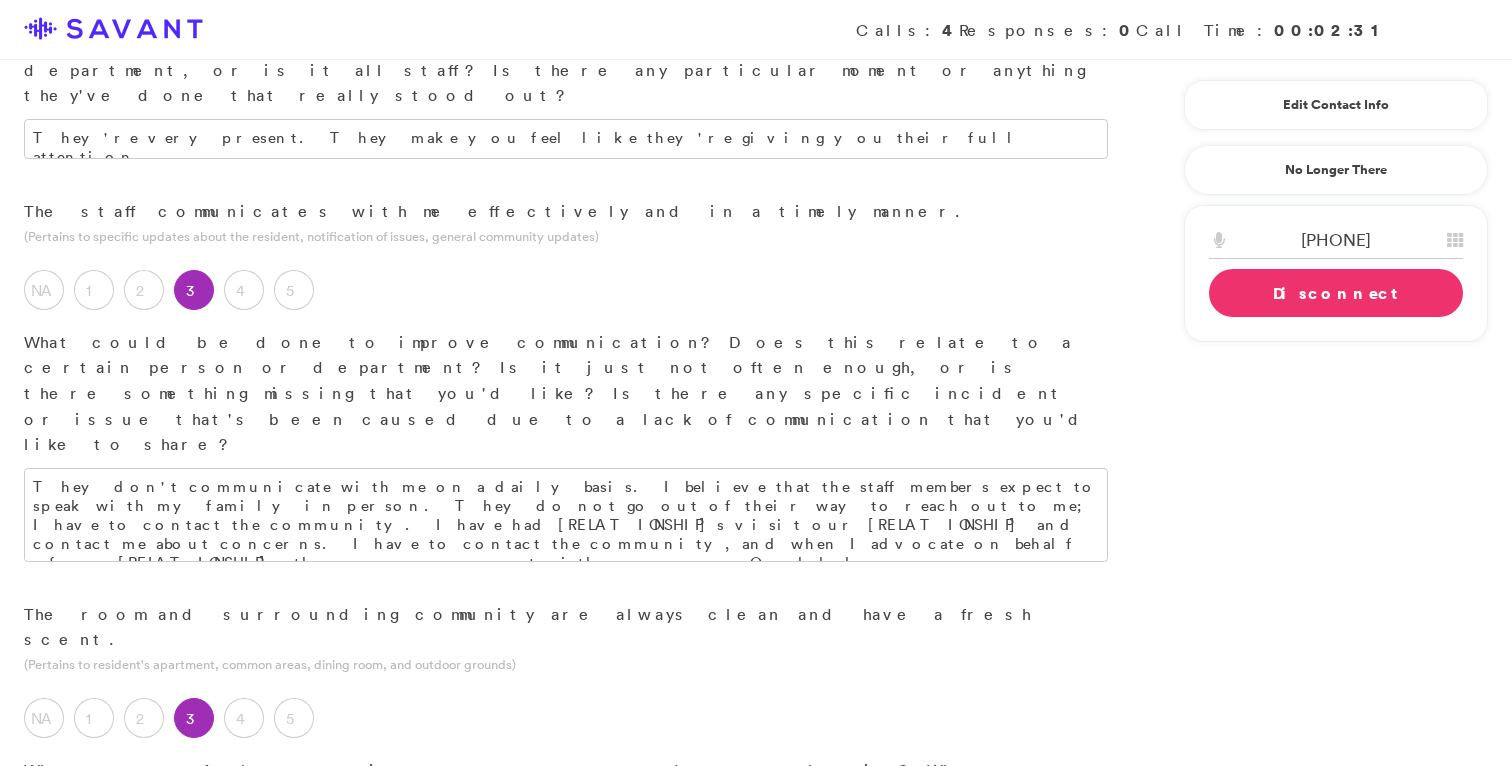 scroll, scrollTop: 564, scrollLeft: 0, axis: vertical 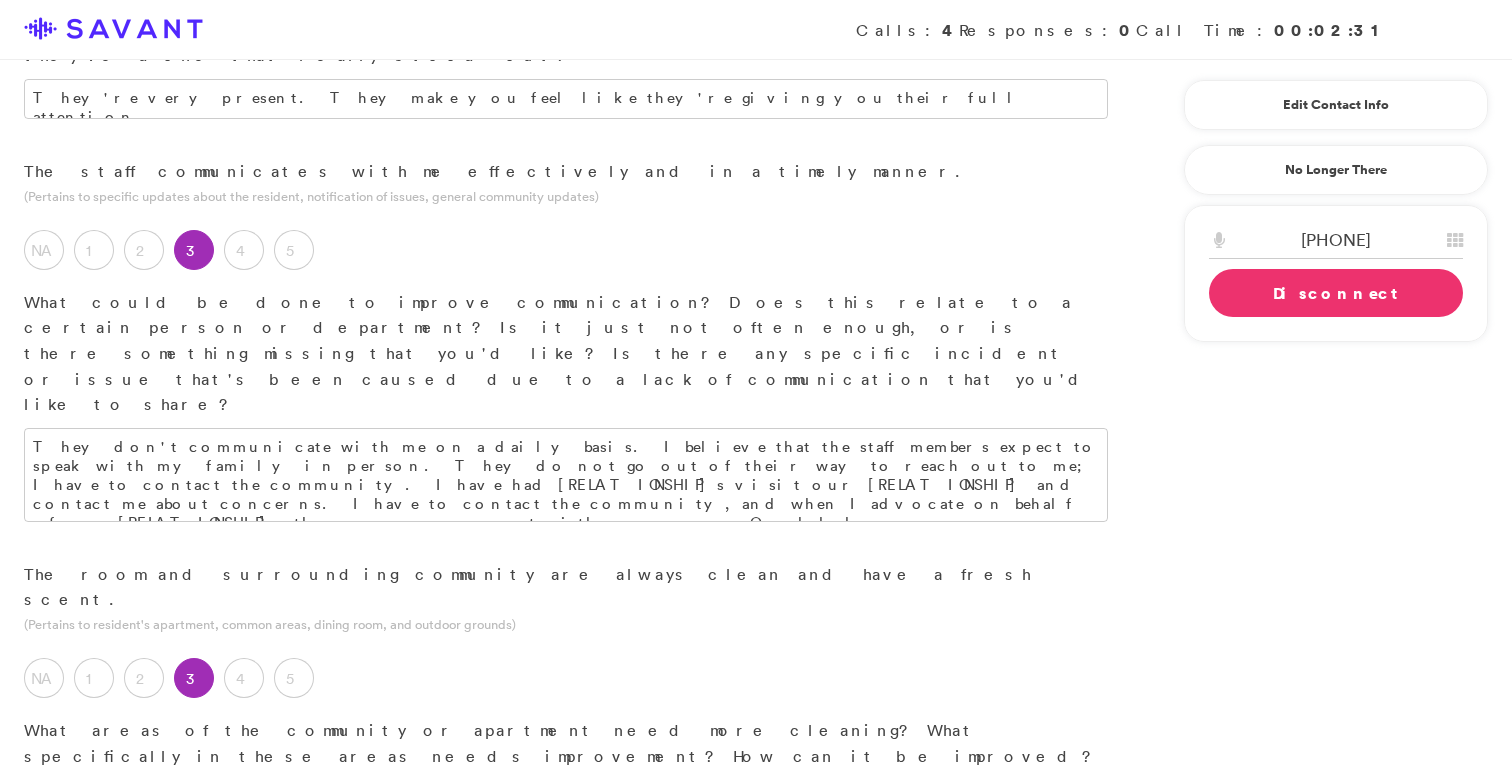 click on "There was an incident where I had to advocate on behalf of my loved one, as he had an accident in his bed. They had not yet checked in on him to change his linens and clothing. I would have expected a staff member to notice this, especially given that they administer medications. However, it was another relative who contacted me about this. I then had to contact the facility to check on my loved one, and they did. I am concerned what would have happened, had my relative not contacted me about this." at bounding box center [566, 877] 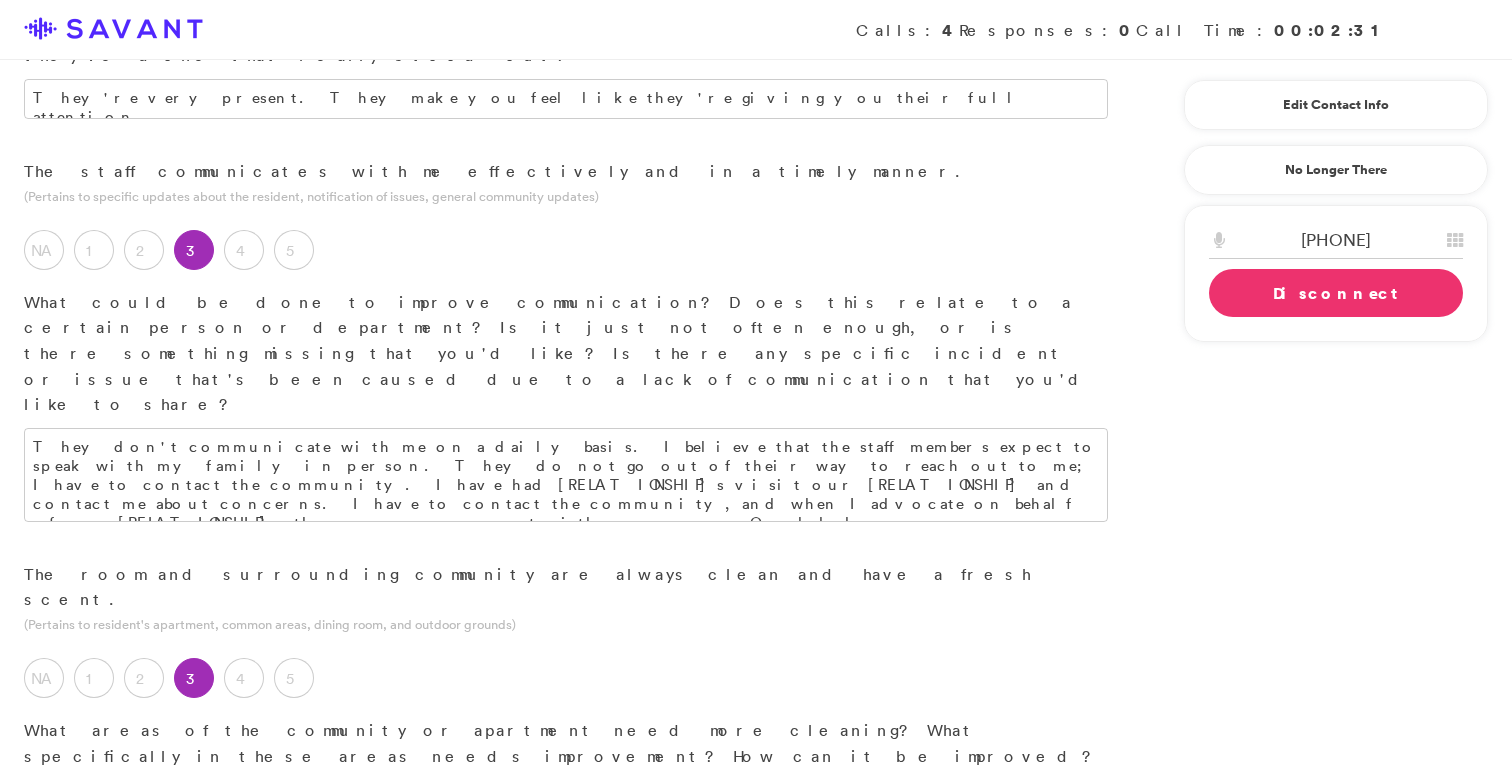 click on "There was an incident where I had to advocate on behalf of my loved one, as he had an accident in his bed. They had not yet checked in on him to change his linens and clothing. I would have expected a staff member to notice this, especially given that they administer medications. However, it was another relative who contacted me about this. I then had to contact the facility to check on my loved one, and they did. I am concerned what would have happened, had my relative not contacted me about this.
I was under the impression that they did laundry once a week- I have voiced my concerns about the accidents, as my loved one may have to have their laundry done more frequently.
I am unsure of the cleaning schedule." at bounding box center [566, 924] 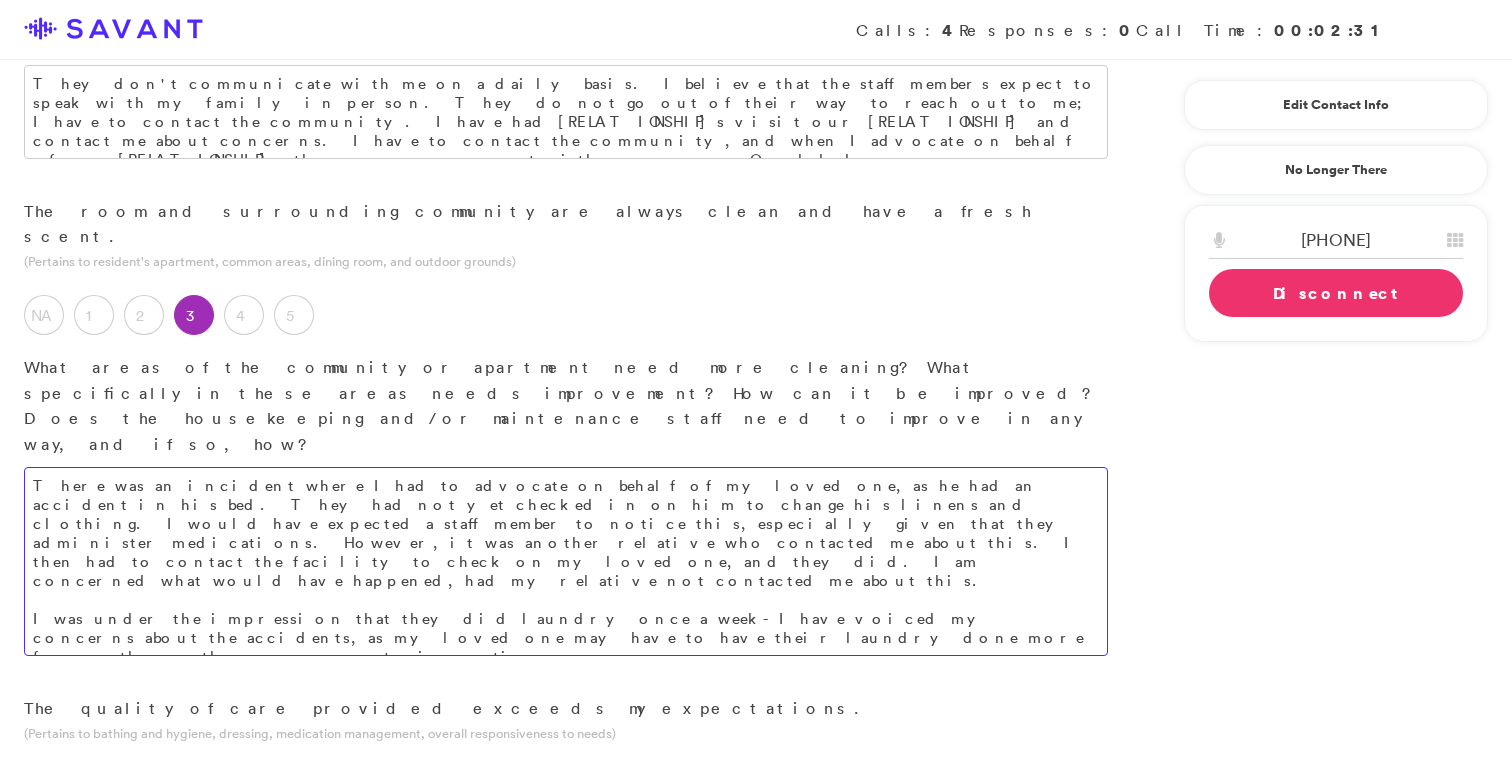 scroll, scrollTop: 931, scrollLeft: 0, axis: vertical 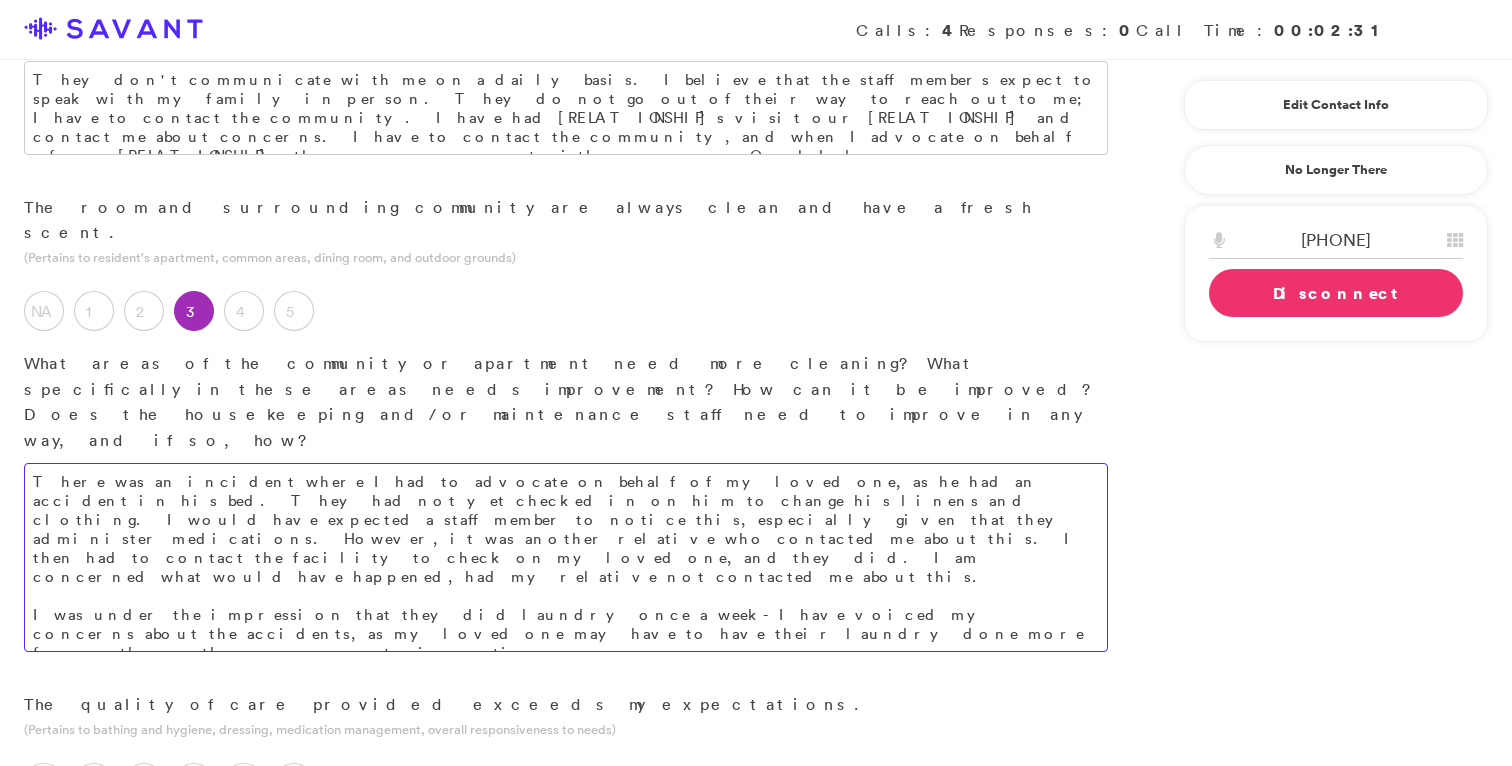 type on "There was an incident where I had to advocate on behalf of my loved one, as he had an accident in his bed. They had not yet checked in on him to change his linens and clothing. I would have expected a staff member to notice this, especially given that they administer medications. However, it was another relative who contacted me about this. I then had to contact the facility to check on my loved one, and they did. I am concerned what would have happened, had my relative not contacted me about this.
I was under the impression that they did laundry once a week- I have voiced my concerns about the accidents, as my loved one may have to have their laundry done more frequently as they are prone to incontinence.
I am unsure of the cleaning schedule." 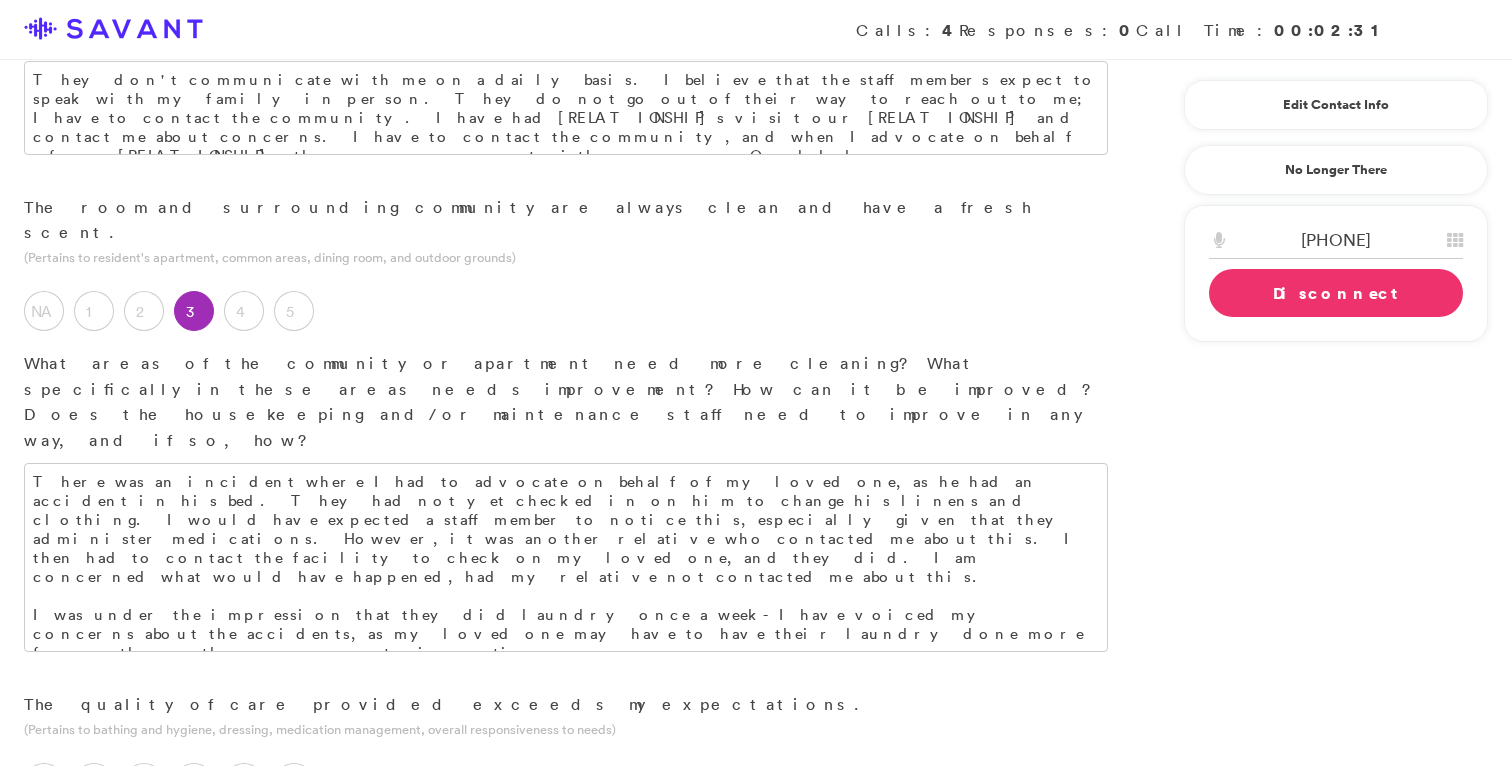 click at bounding box center (566, 848) 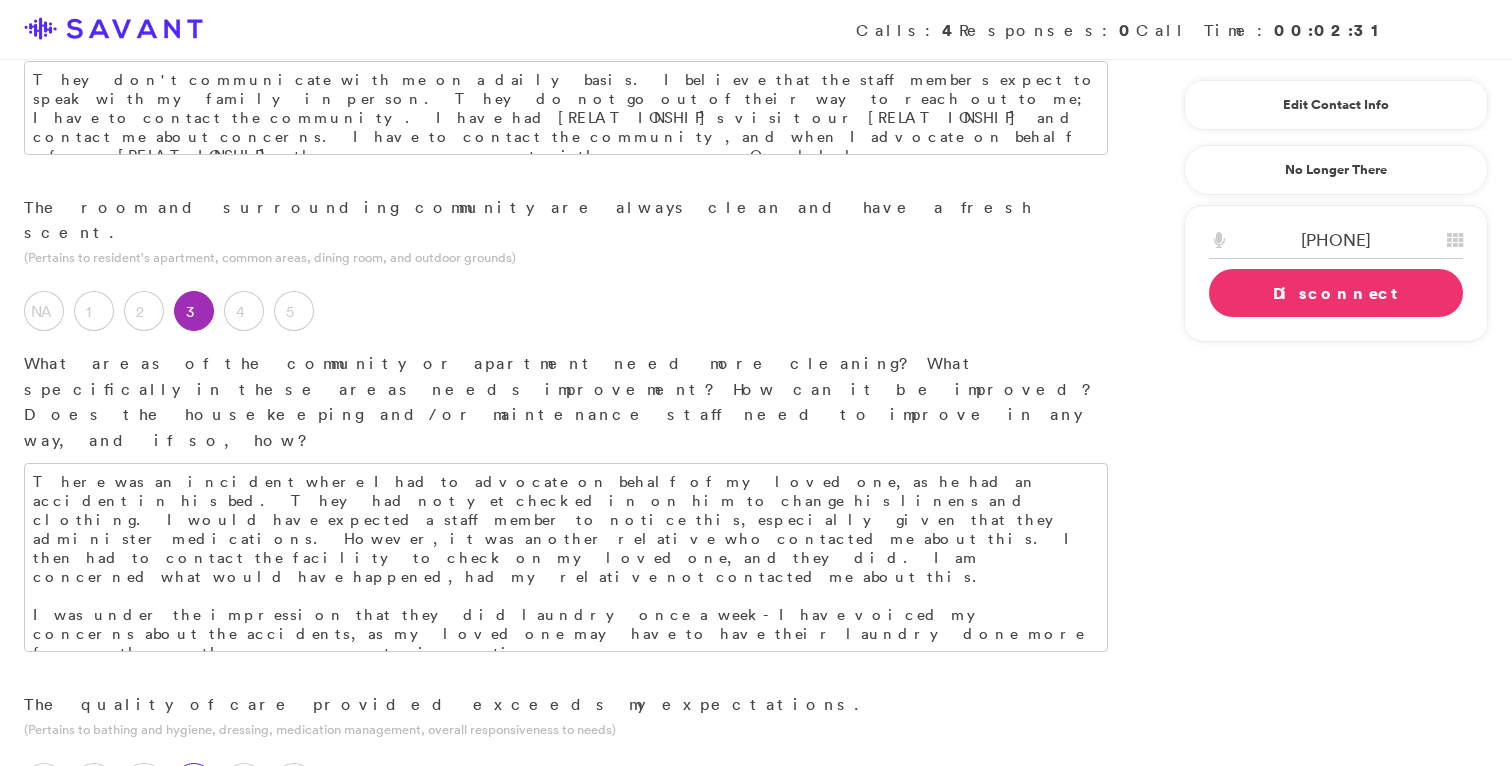 click on "3" at bounding box center [194, 783] 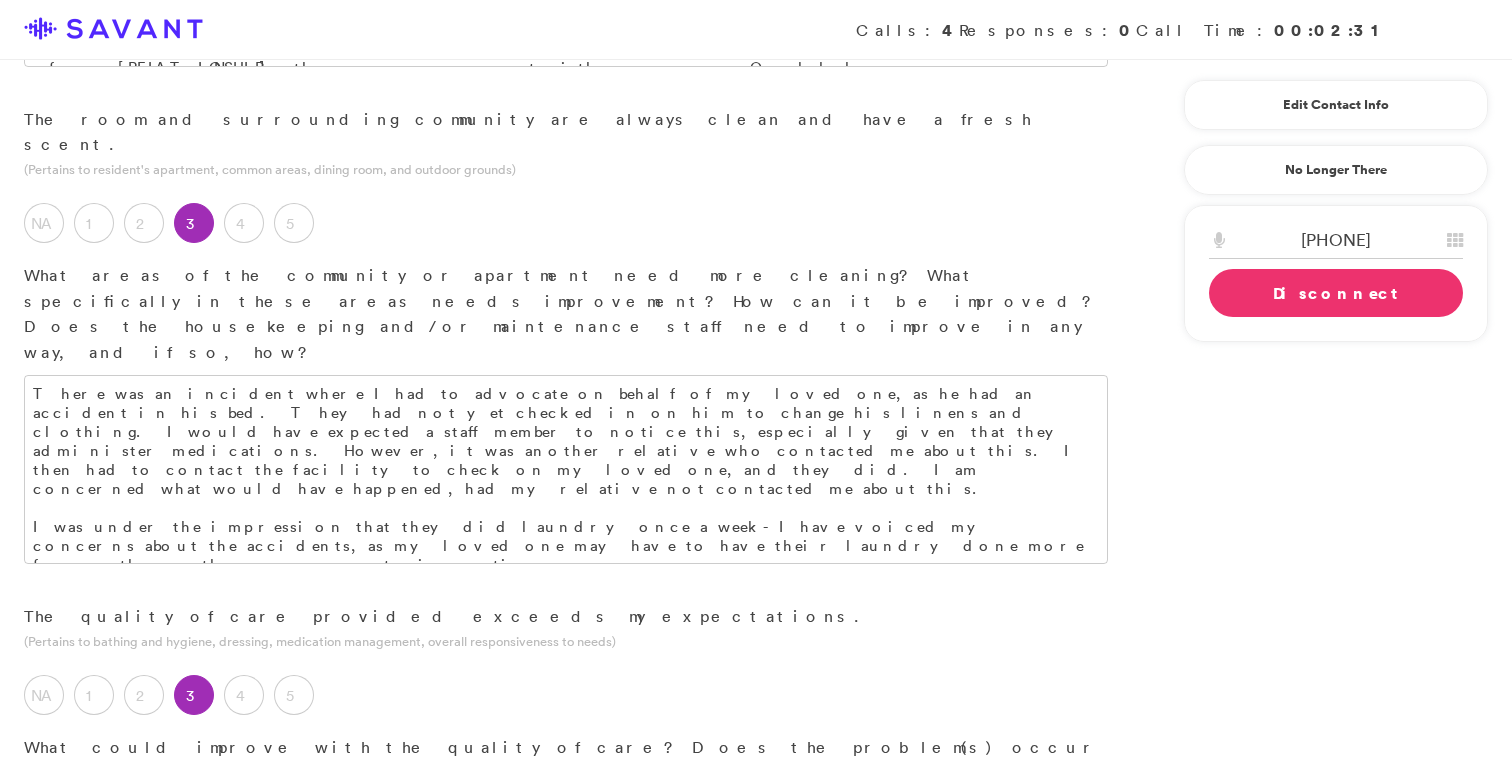 scroll, scrollTop: 1037, scrollLeft: 0, axis: vertical 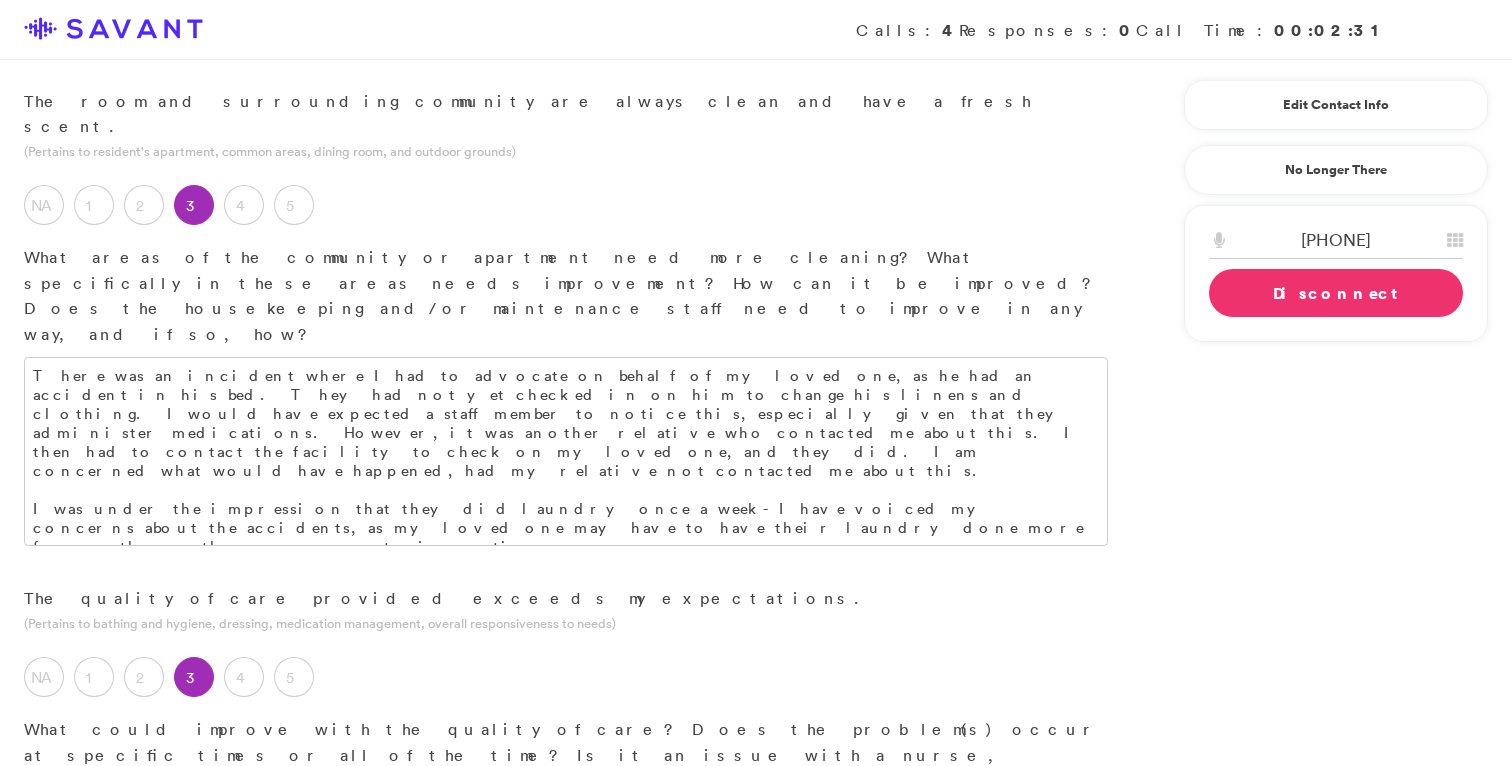 click on "It doesn't exceed my expectations. It also doesn't necessarily meet my expectations." at bounding box center (566, 875) 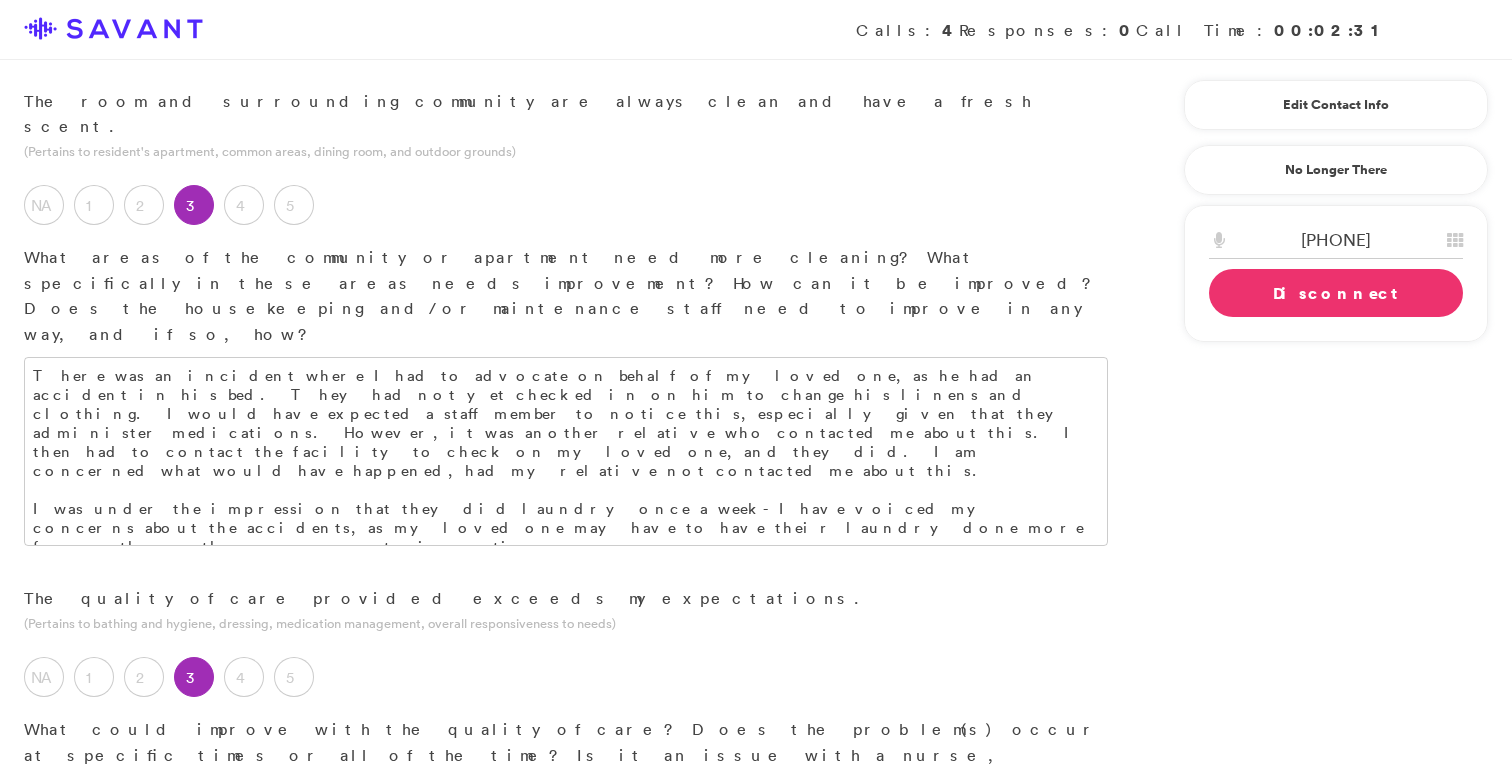 click on "It doesn't exceed my expectations. It also doesn't necessarily meet my expectations.
I was under the impression that the staff conducts daily logs and I wish that they could upload" at bounding box center [566, 892] 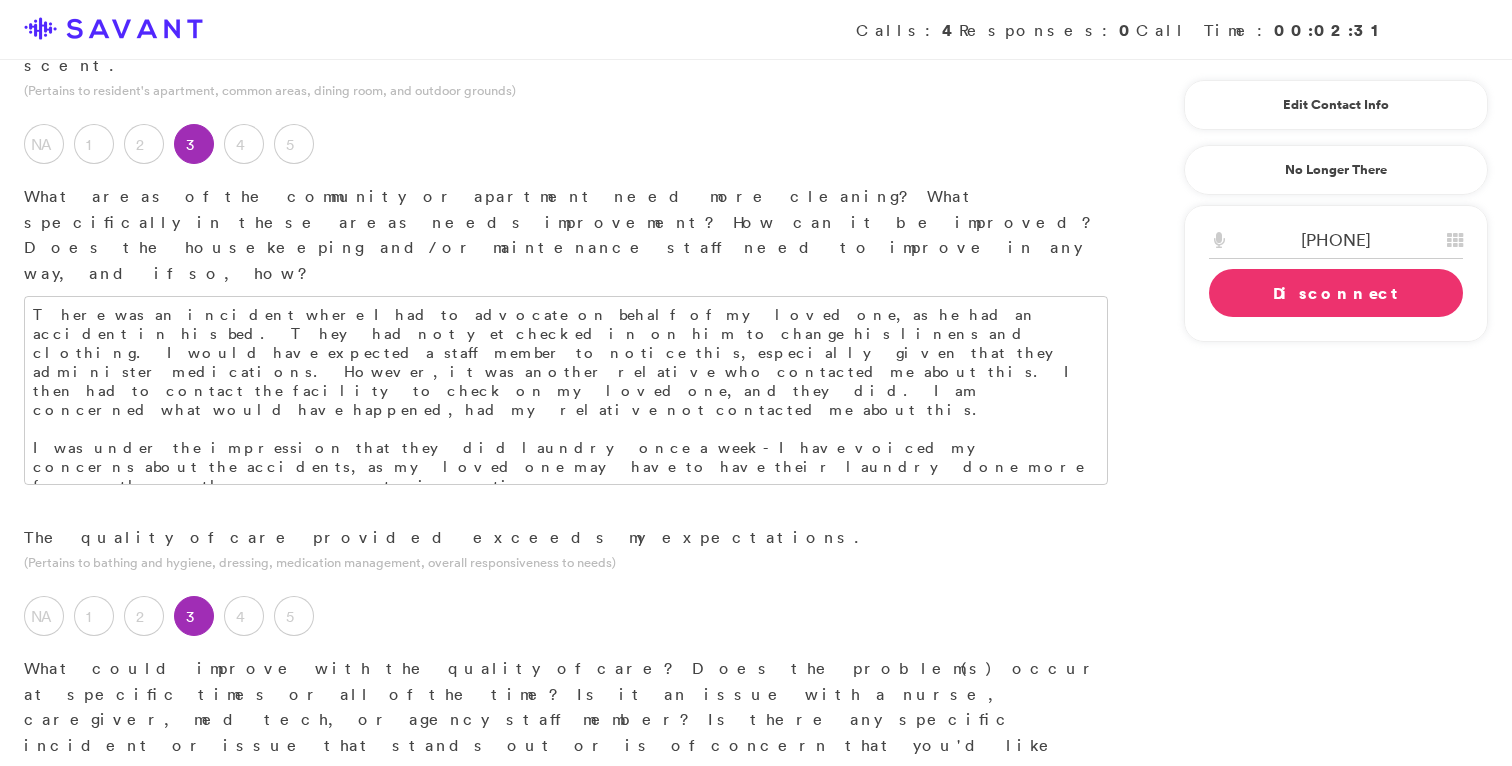 scroll, scrollTop: 1113, scrollLeft: 0, axis: vertical 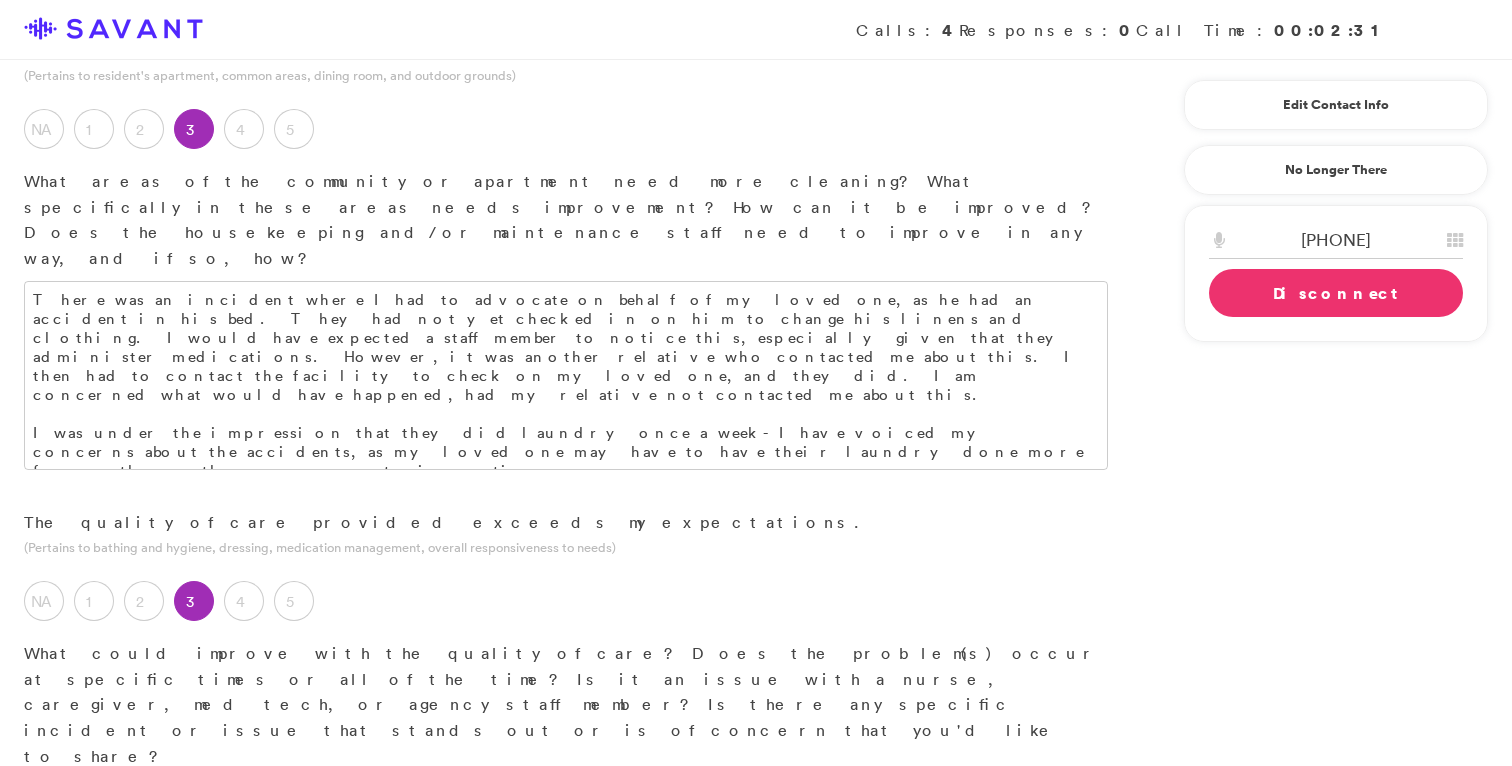 click on "It doesn't exceed my expectations. It also doesn't necessarily meet my expectations.
I was under the impression that the staff conducts daily resident logs, and I wish that they could provide an online resident portal for family members to view." at bounding box center [566, 816] 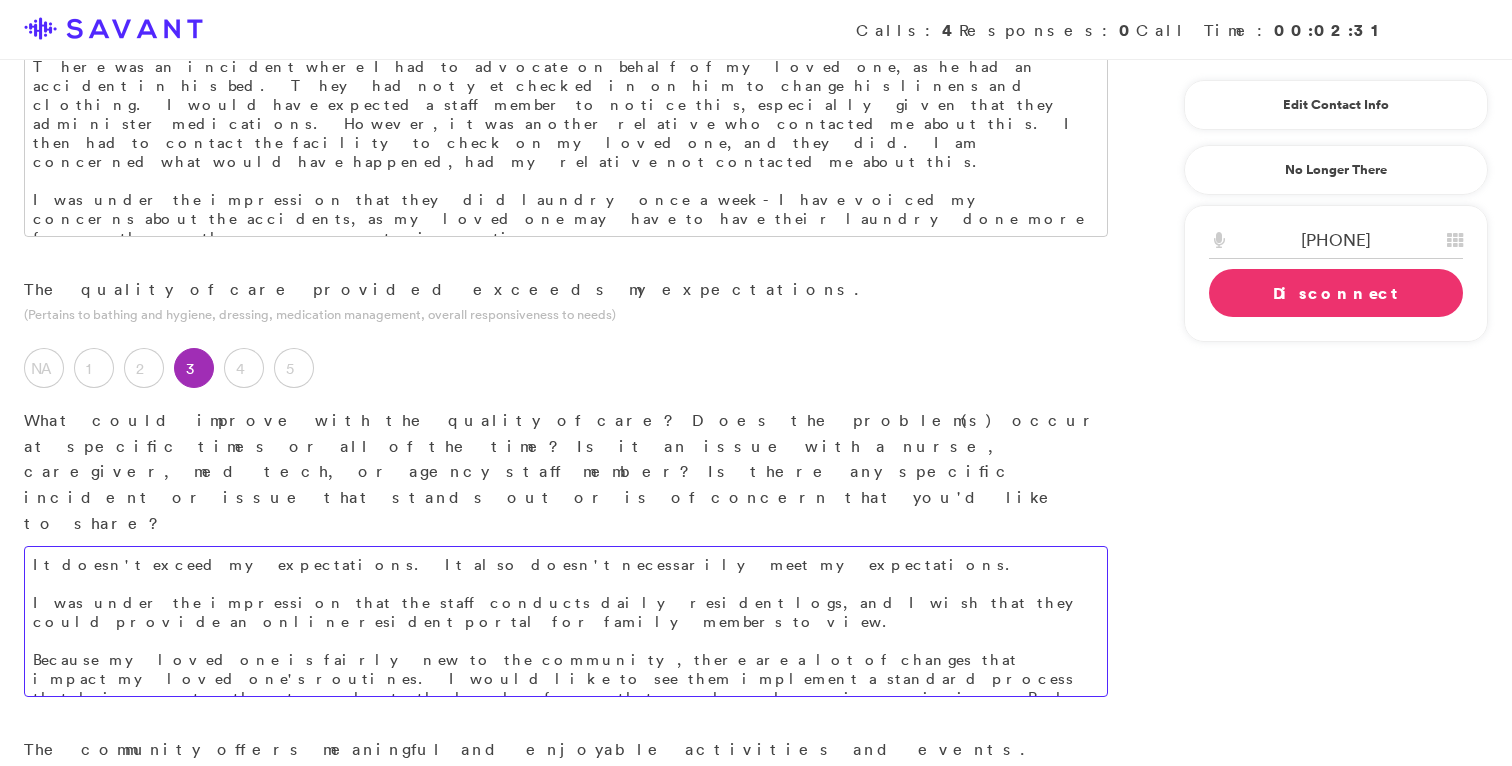 scroll, scrollTop: 1347, scrollLeft: 0, axis: vertical 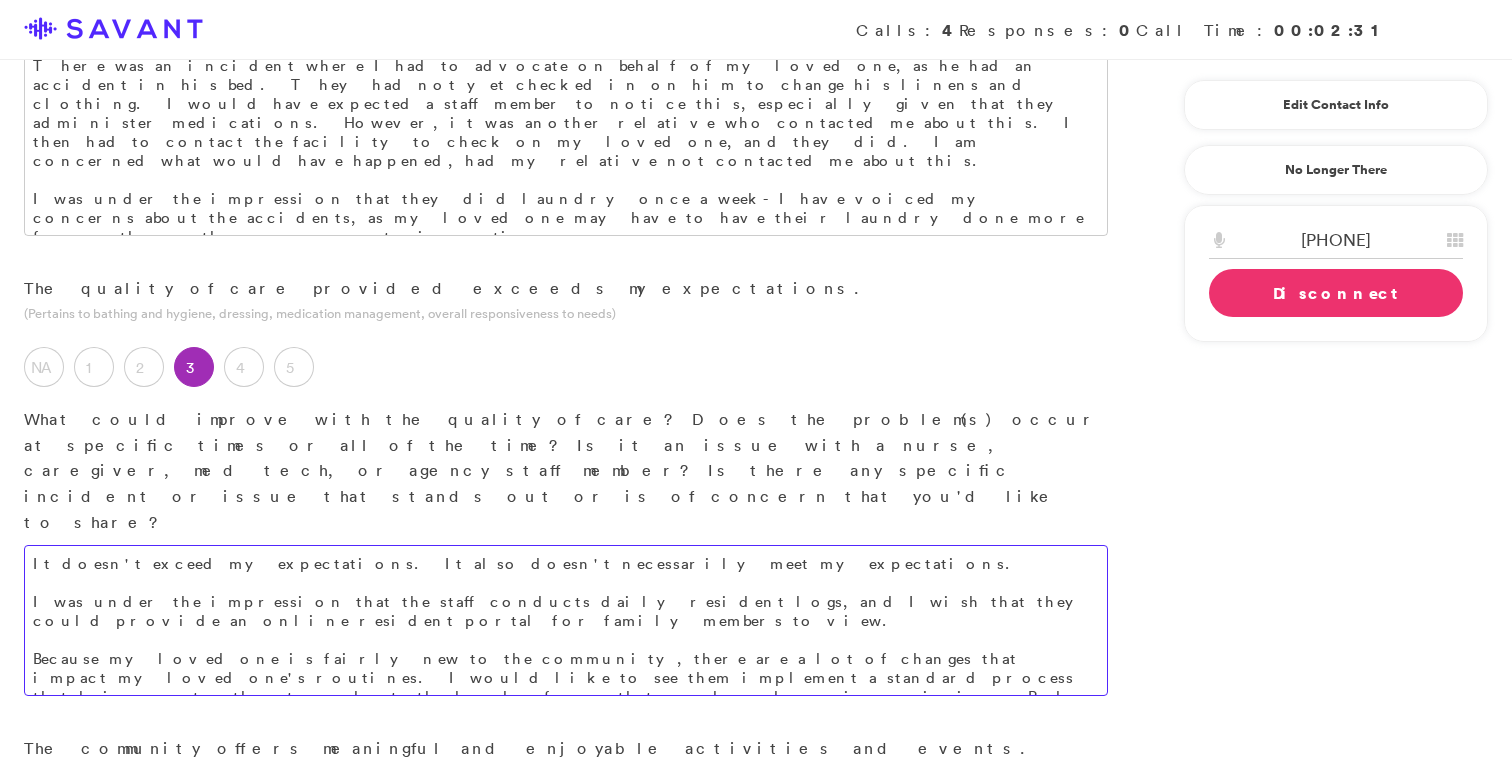type on "It doesn't exceed my expectations. It also doesn't necessarily meet my expectations.
I was under the impression that the staff conducts daily resident logs, and I wish that they could provide an online resident portal for family members to view.
Because my loved one is fairly new to the community, there are a lot of changes that impact my loved one's routines. I would like to see them implement a standard process that brings us together to evaluate the level of care that my loved one is receiving. Perhaps over the course of the first year. My loved one has experienced a lot of changes since his transition to the community. I did not expect those because he had a good routine at home." 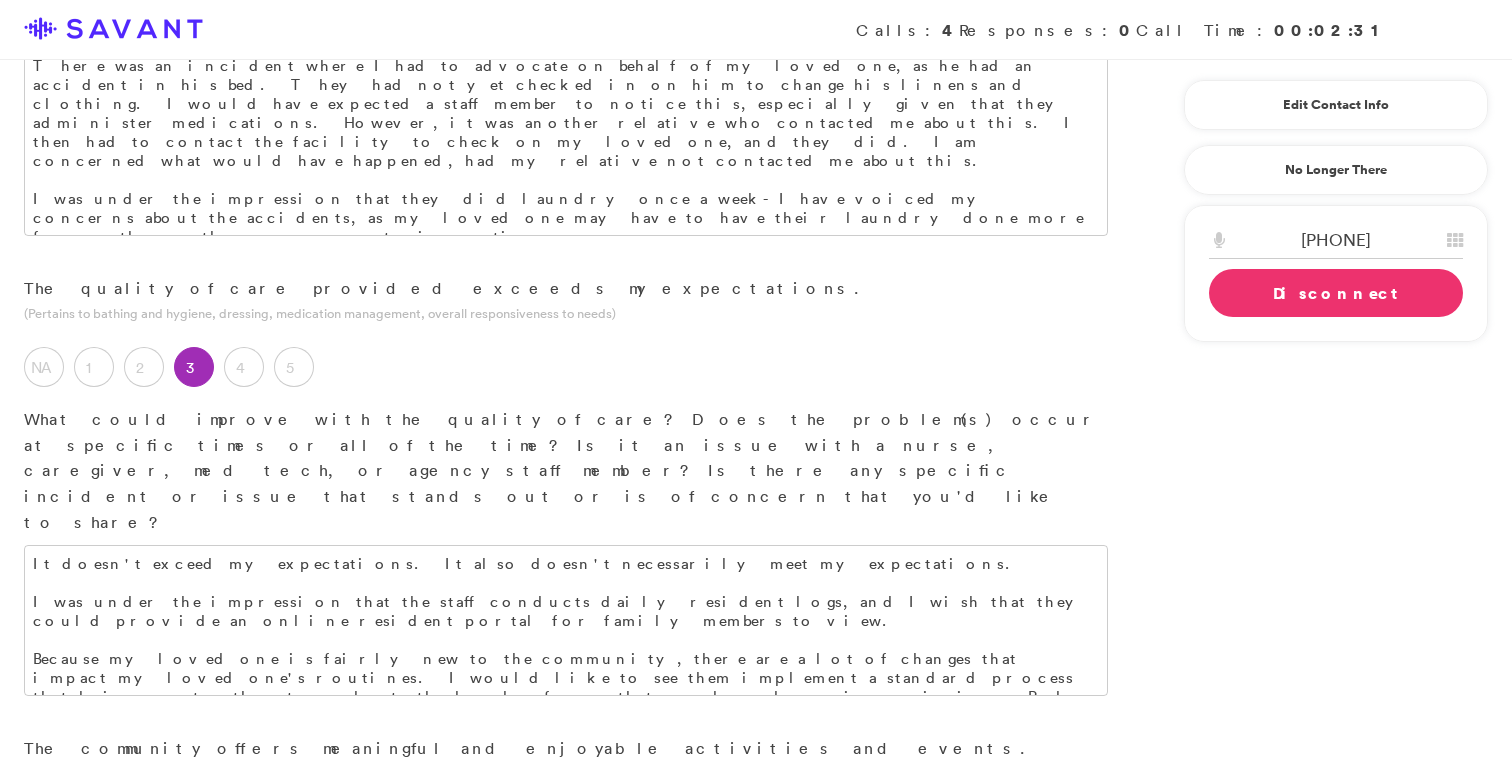 click on "5" at bounding box center (299, 832) 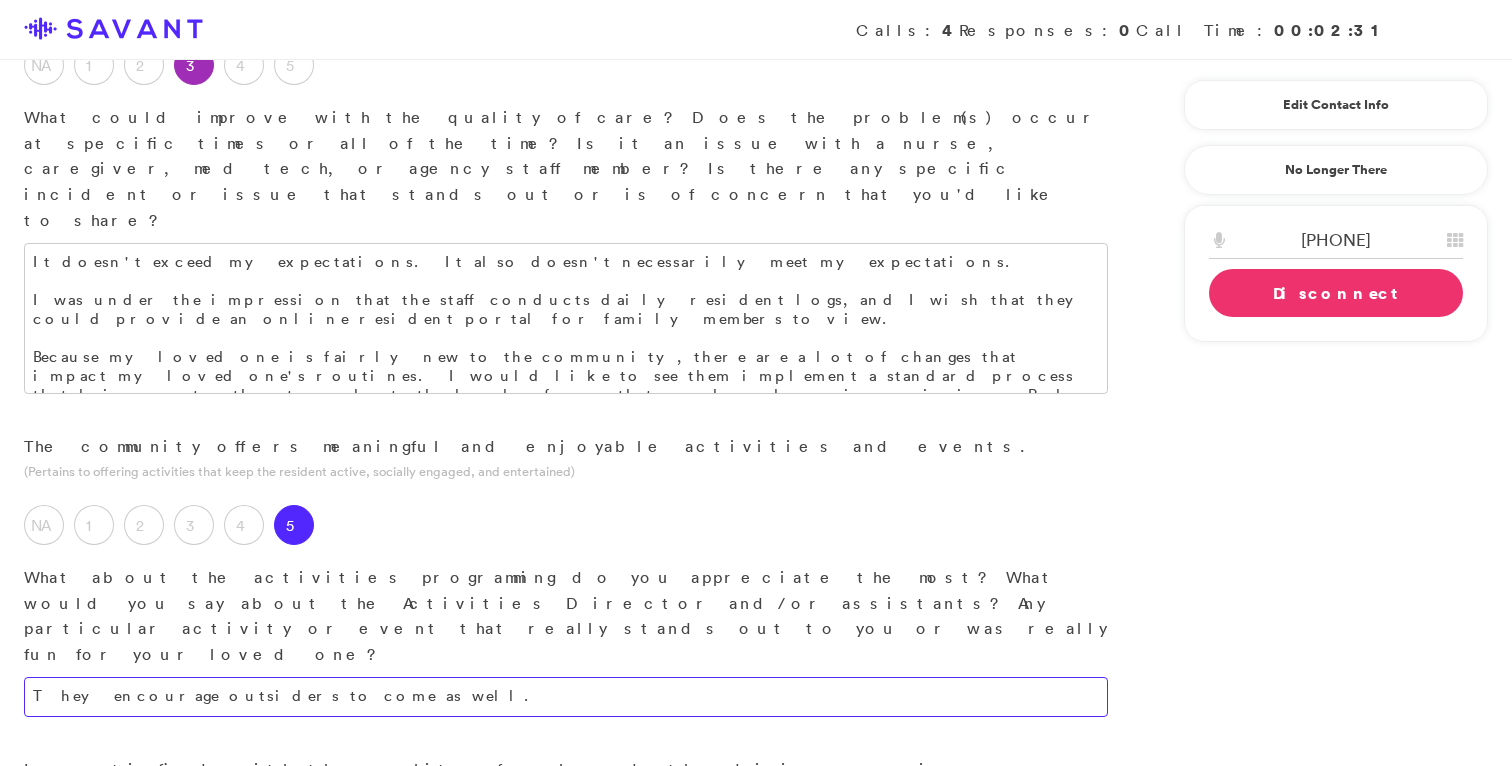 scroll, scrollTop: 1688, scrollLeft: 0, axis: vertical 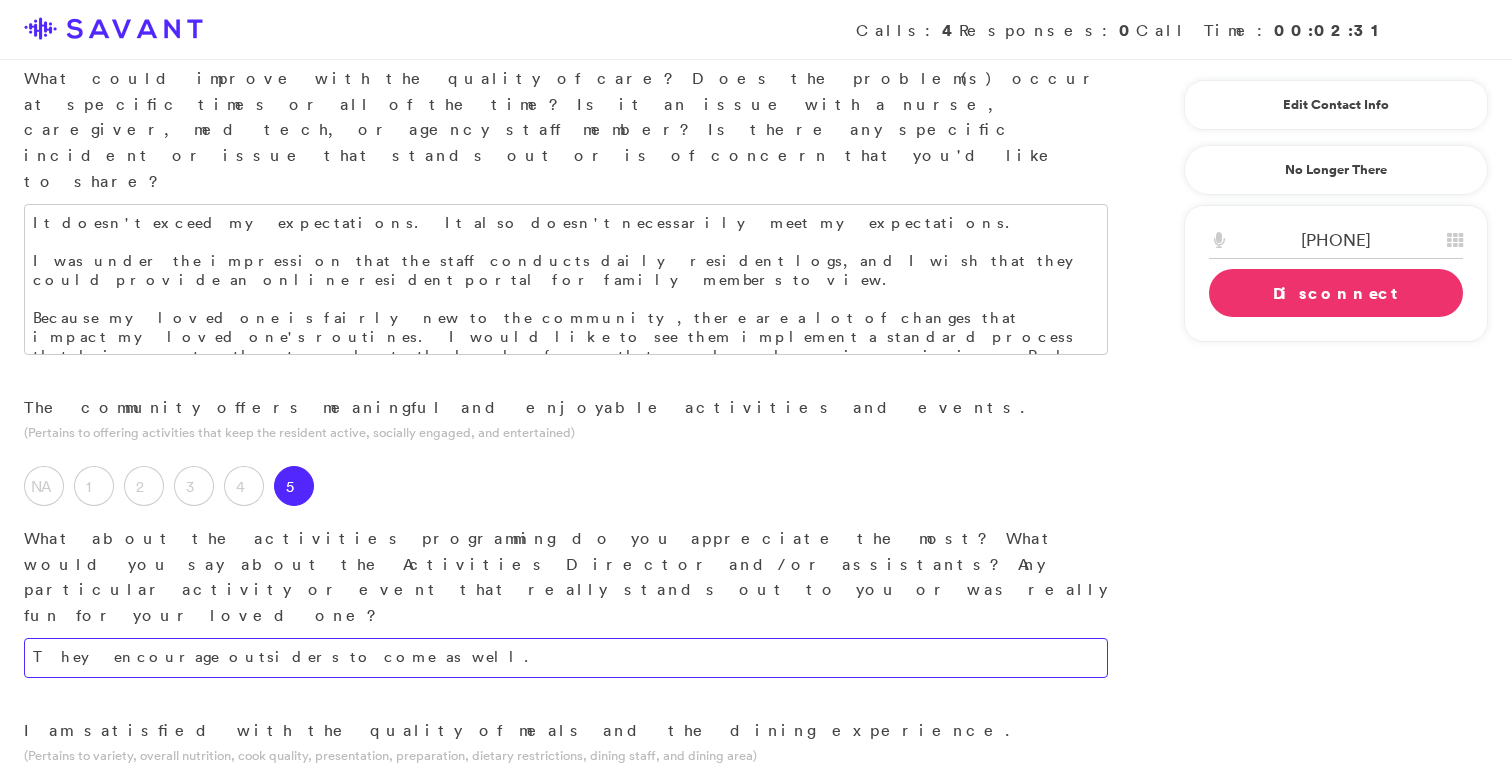 type on "They encourage outsiders to come as well." 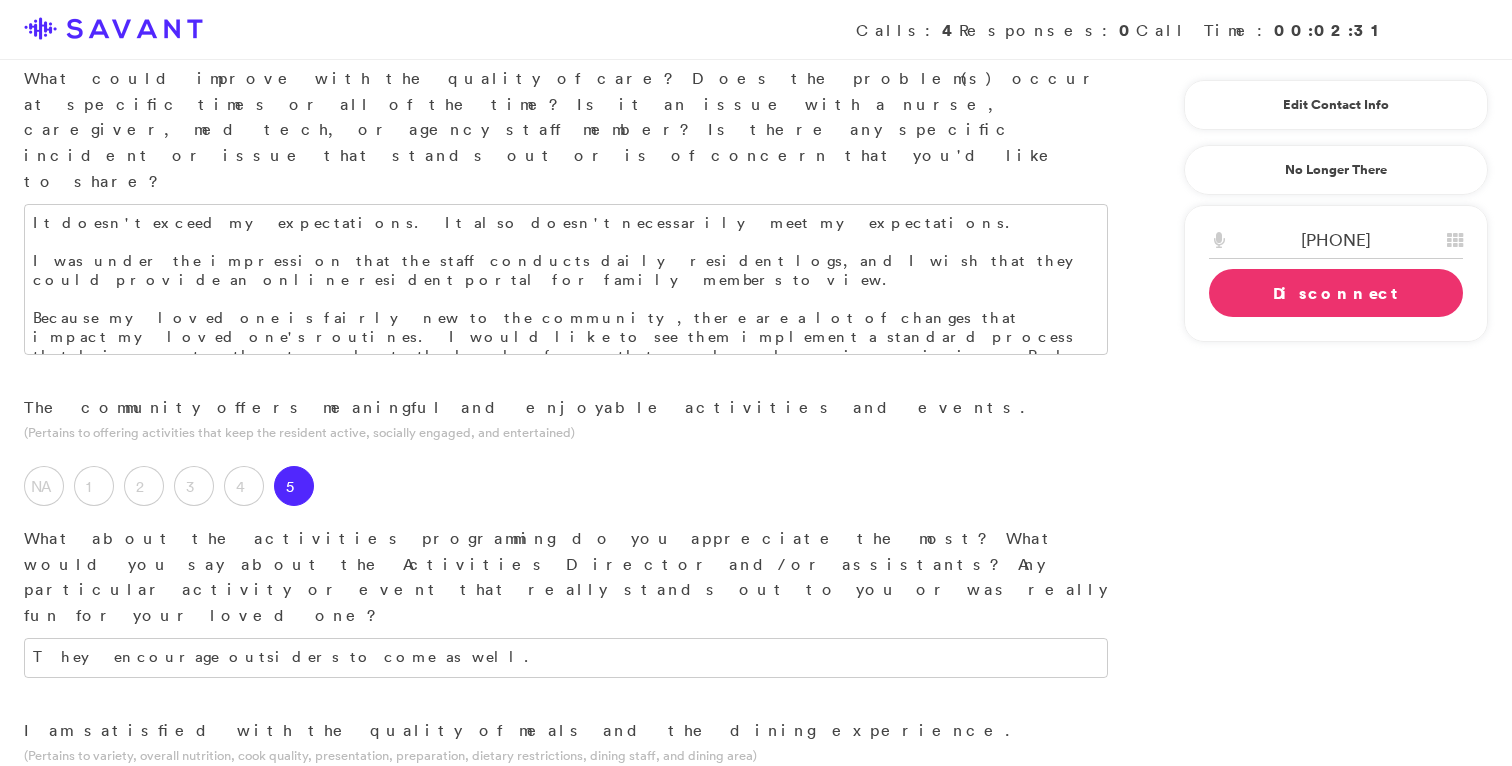 click on "4" at bounding box center (244, 809) 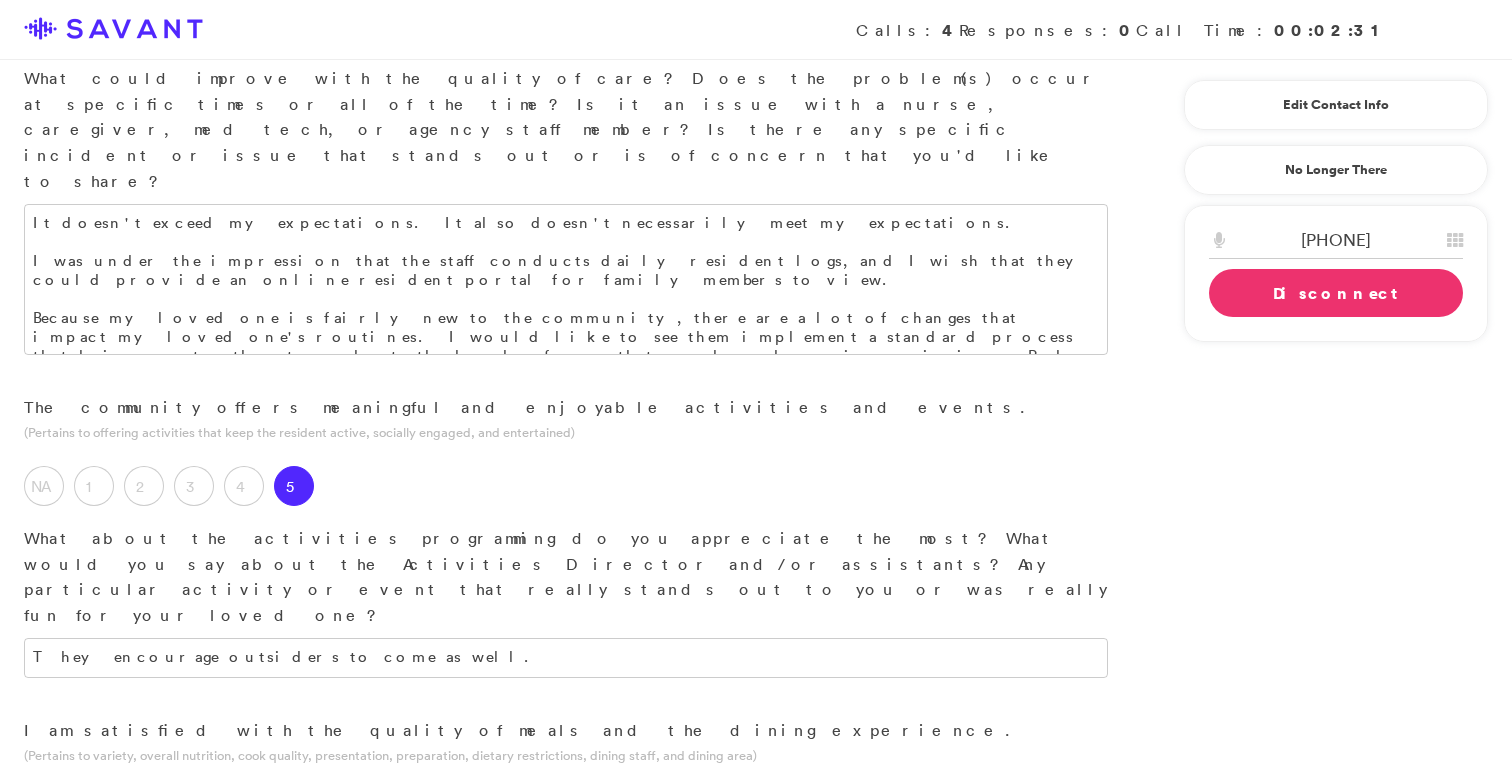click at bounding box center [566, 1110] 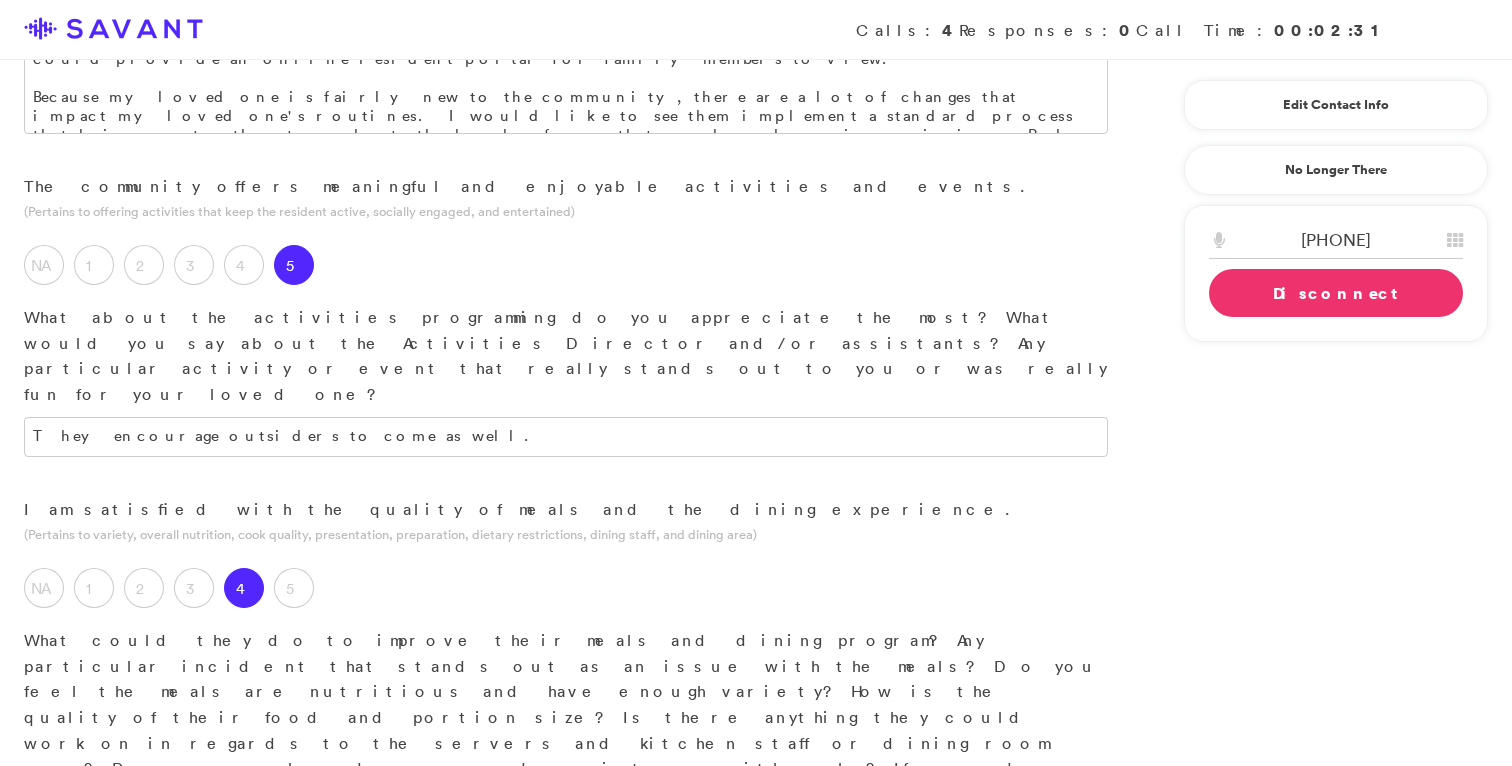 scroll, scrollTop: 1966, scrollLeft: 0, axis: vertical 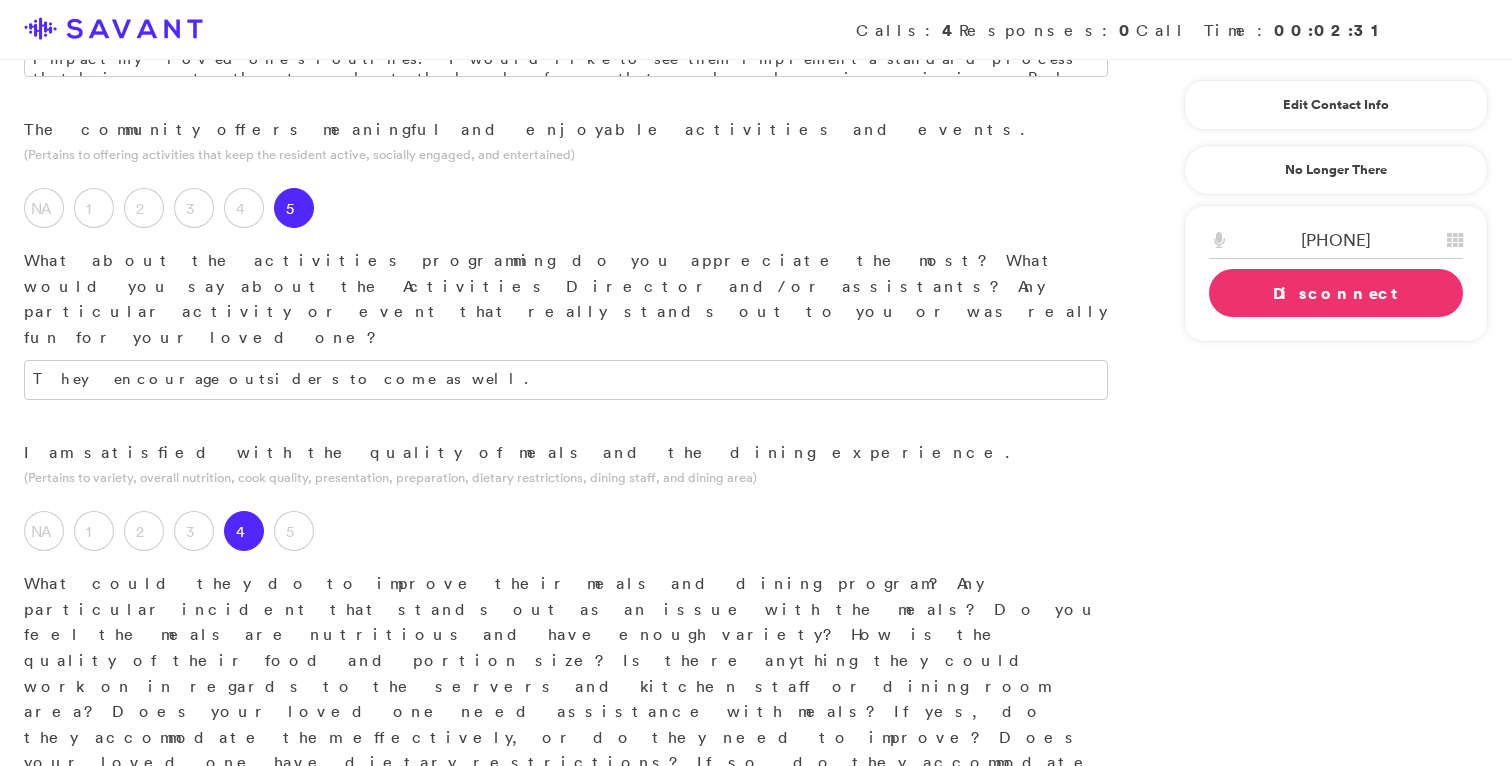 type on "My [RELATIONSHIP] one is content with his meals, but he has mentioned that they are short-staffed. The food seems appropriate and nutritional." 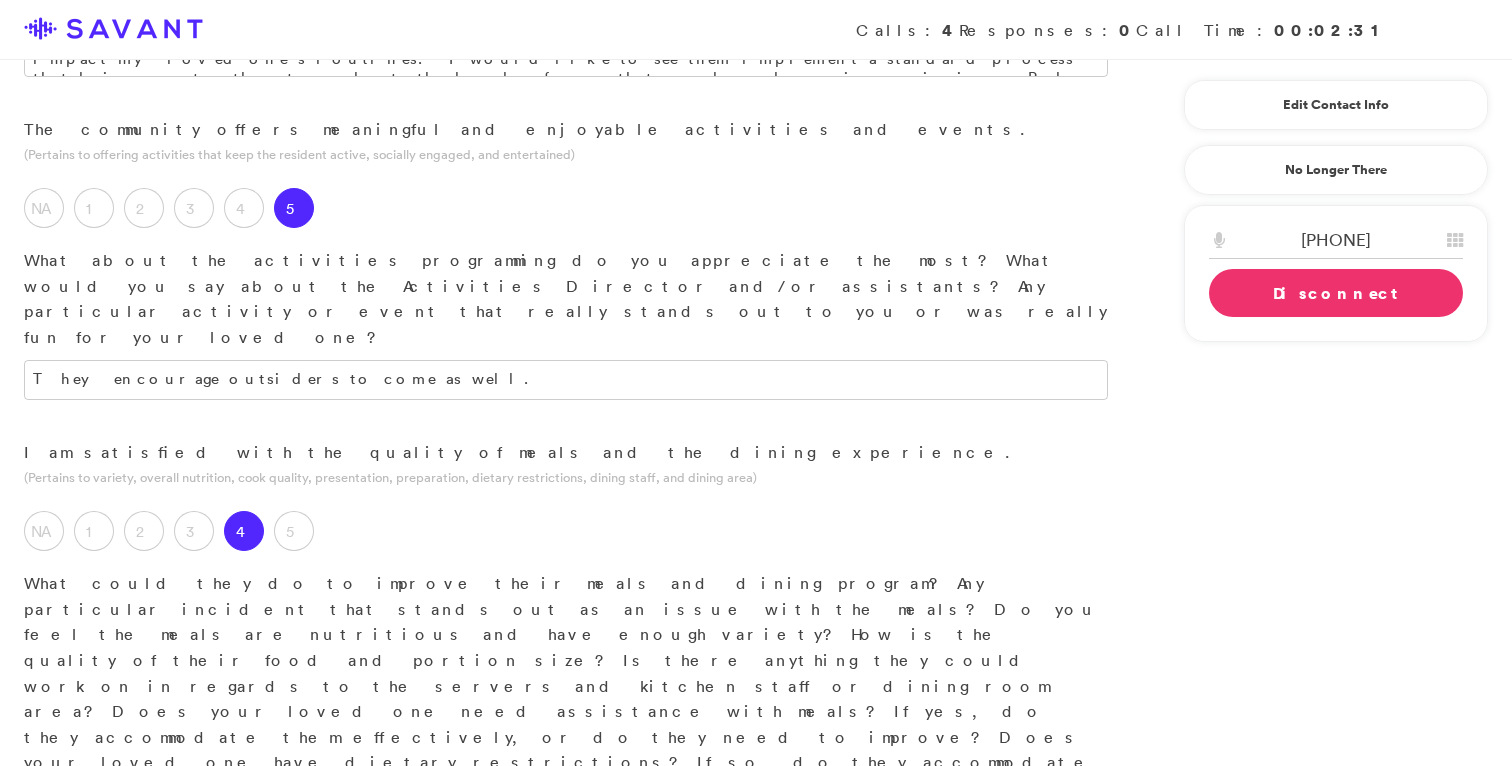 drag, startPoint x: 890, startPoint y: 646, endPoint x: 415, endPoint y: 583, distance: 479.15967 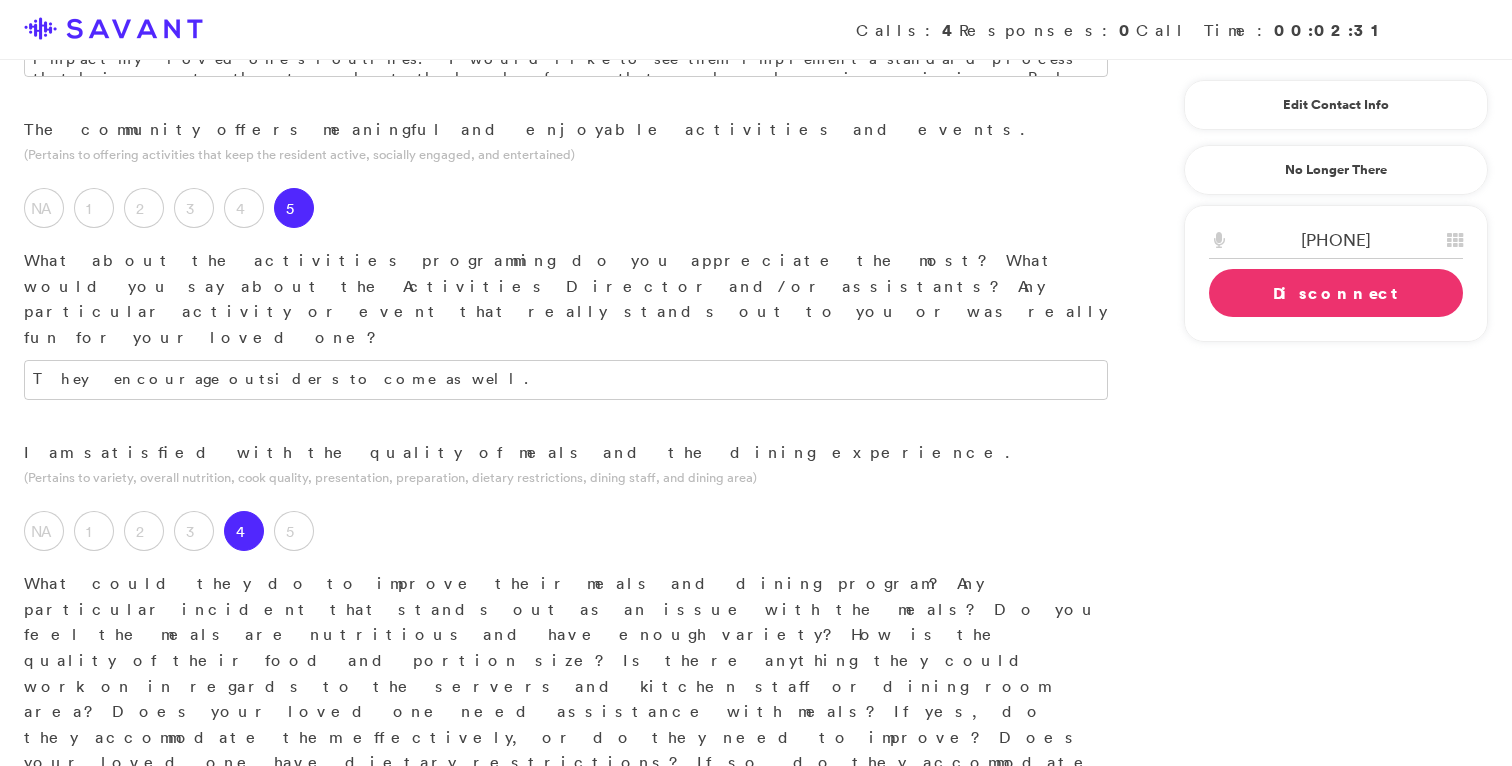 click on "I am likely to recommend Better Living of Walcott to friends and family. (Collect a comment that reads like an online review. Leave out sentence starters like "I would say", "I would tell them". If their comment is short, ask follow up questions about what they've already mentioned to see what specific things they'd be sure to include when referencing their community to someone they care about) NA 1 2 3 4 5 If you were to leave Better Living of Walcott an online review, what would you say? What would you tell a friend or family member if they asked you about Better Living of Walcott? If you were to leave Better Living of Walcott an online review, what would you say? What would you tell a friend or family member if they asked you about Better Living of Walcott?" at bounding box center (566, 1077) 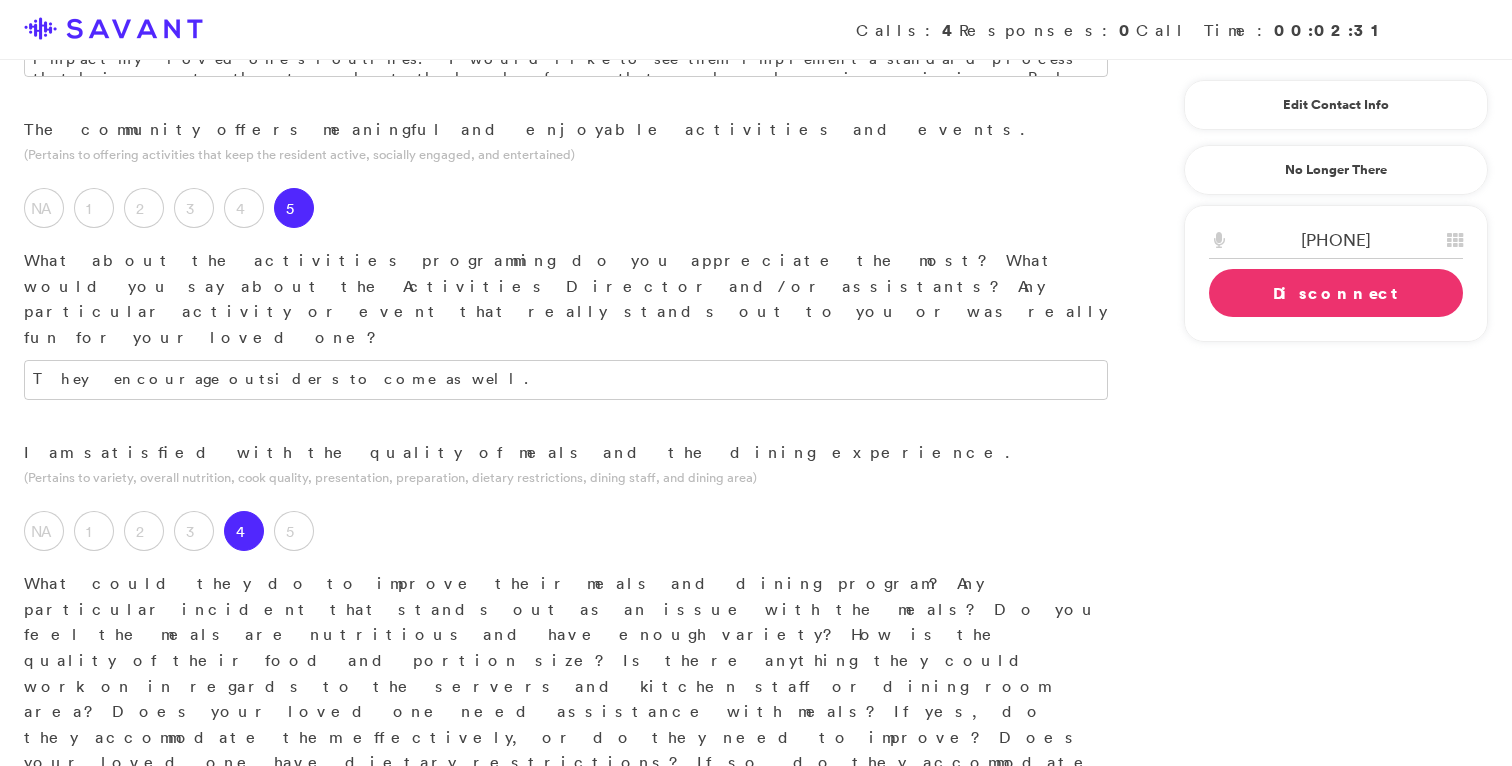 drag, startPoint x: 912, startPoint y: 612, endPoint x: 663, endPoint y: 605, distance: 249.09837 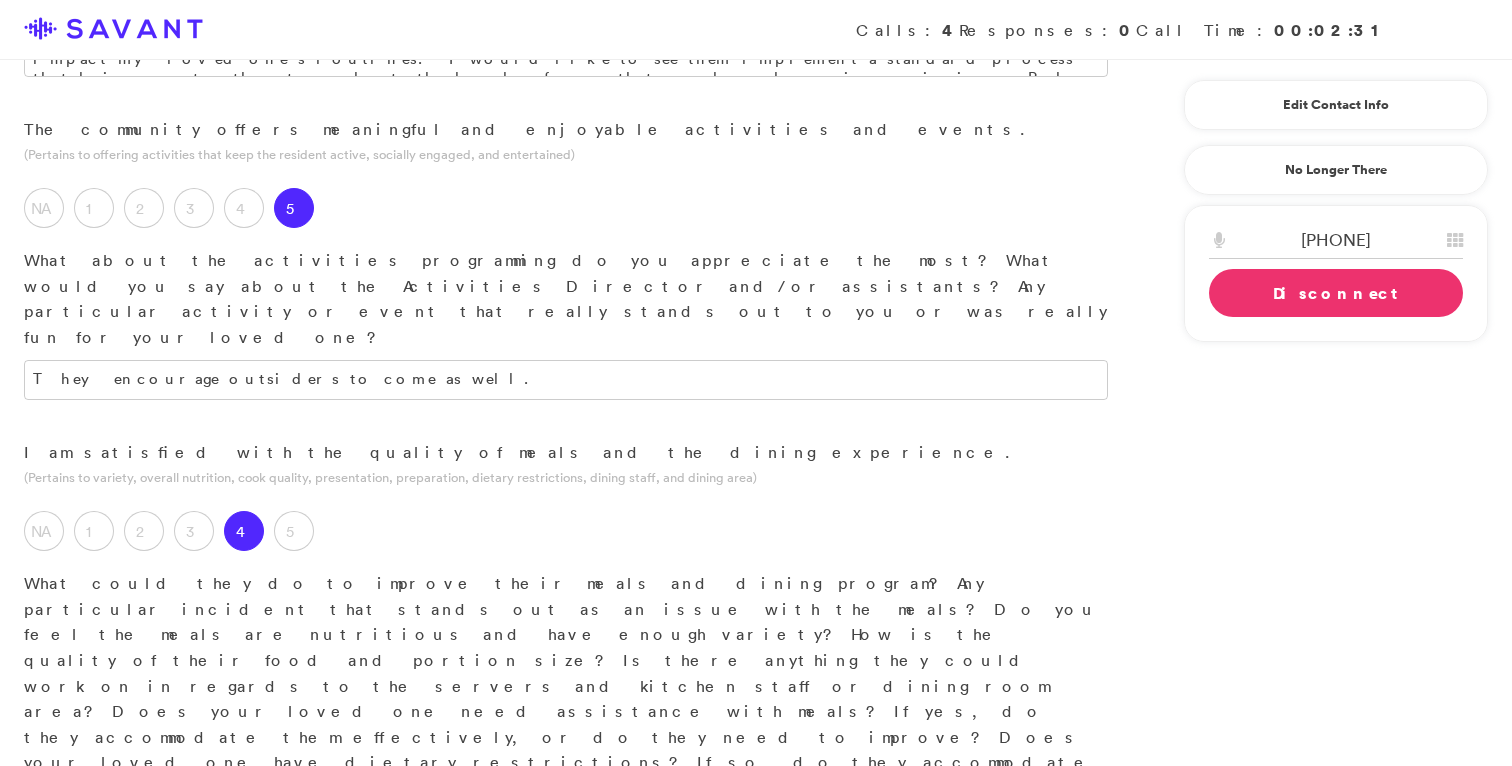 click on "Make sure you're present for the first few months so that you know that you are receiving the benefits of what you signed up for." at bounding box center (566, 1148) 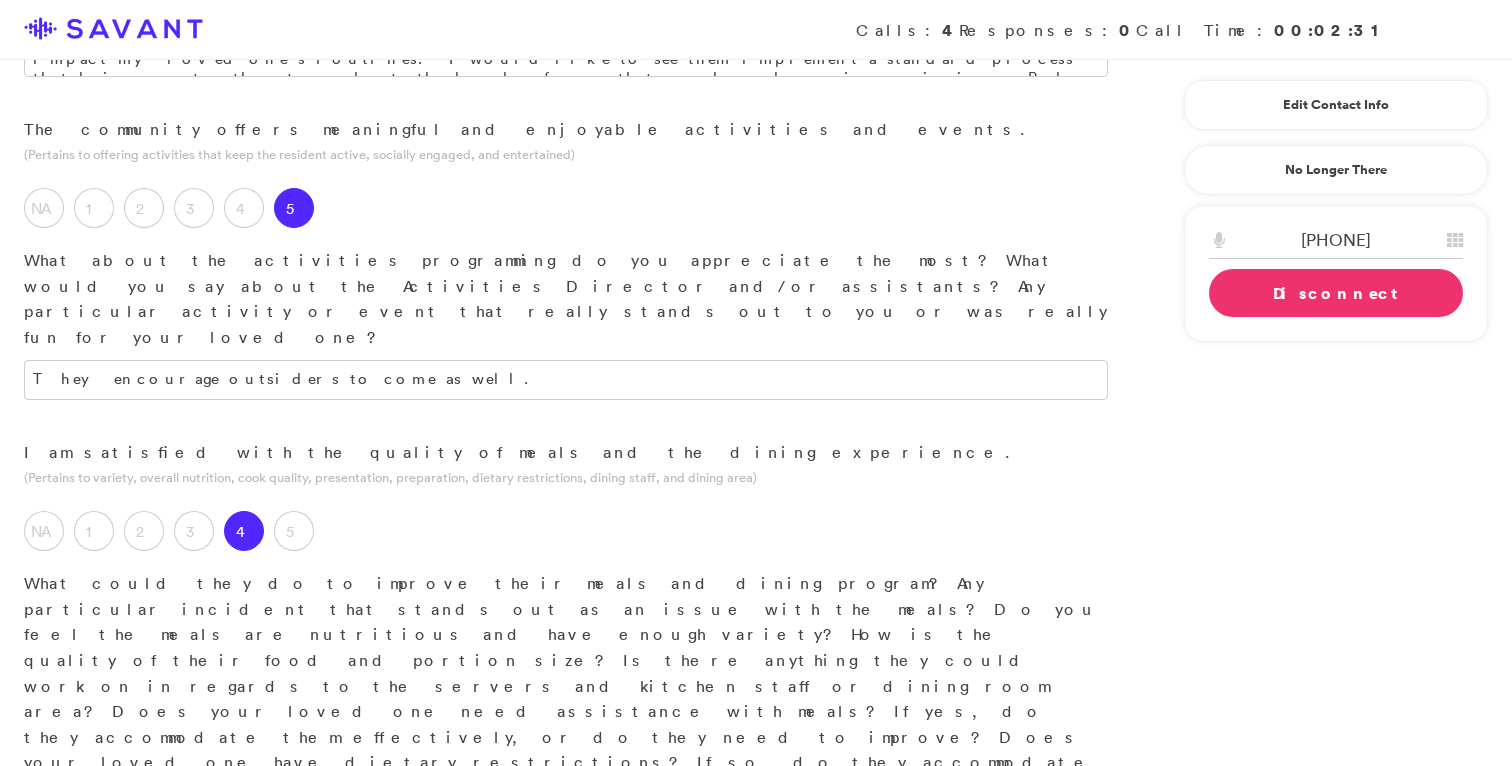 drag, startPoint x: 771, startPoint y: 611, endPoint x: 660, endPoint y: 605, distance: 111.16204 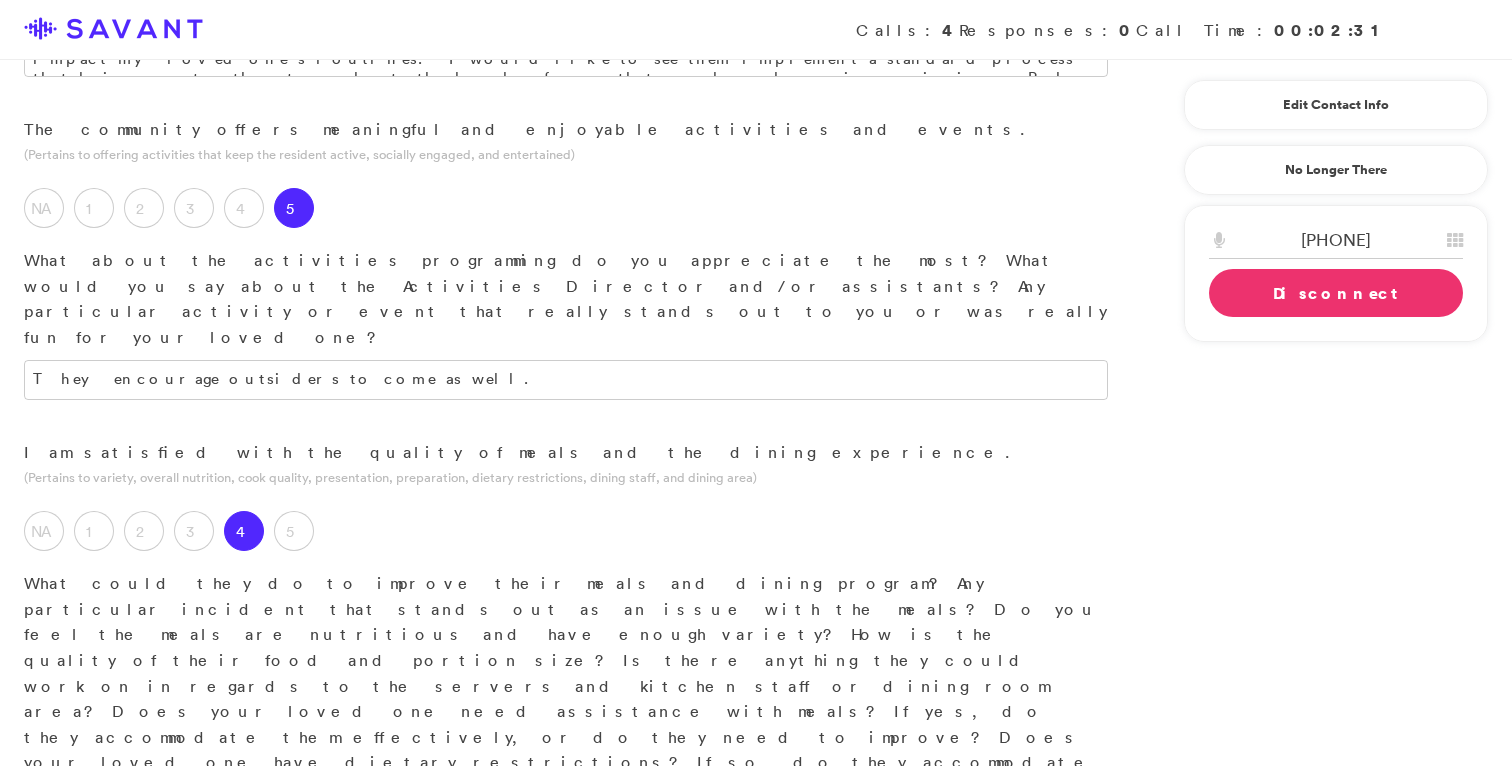 click on "Make sure you're present for the first few months so that you know that you are receiving the benefits of what you signed up for." at bounding box center [566, 1148] 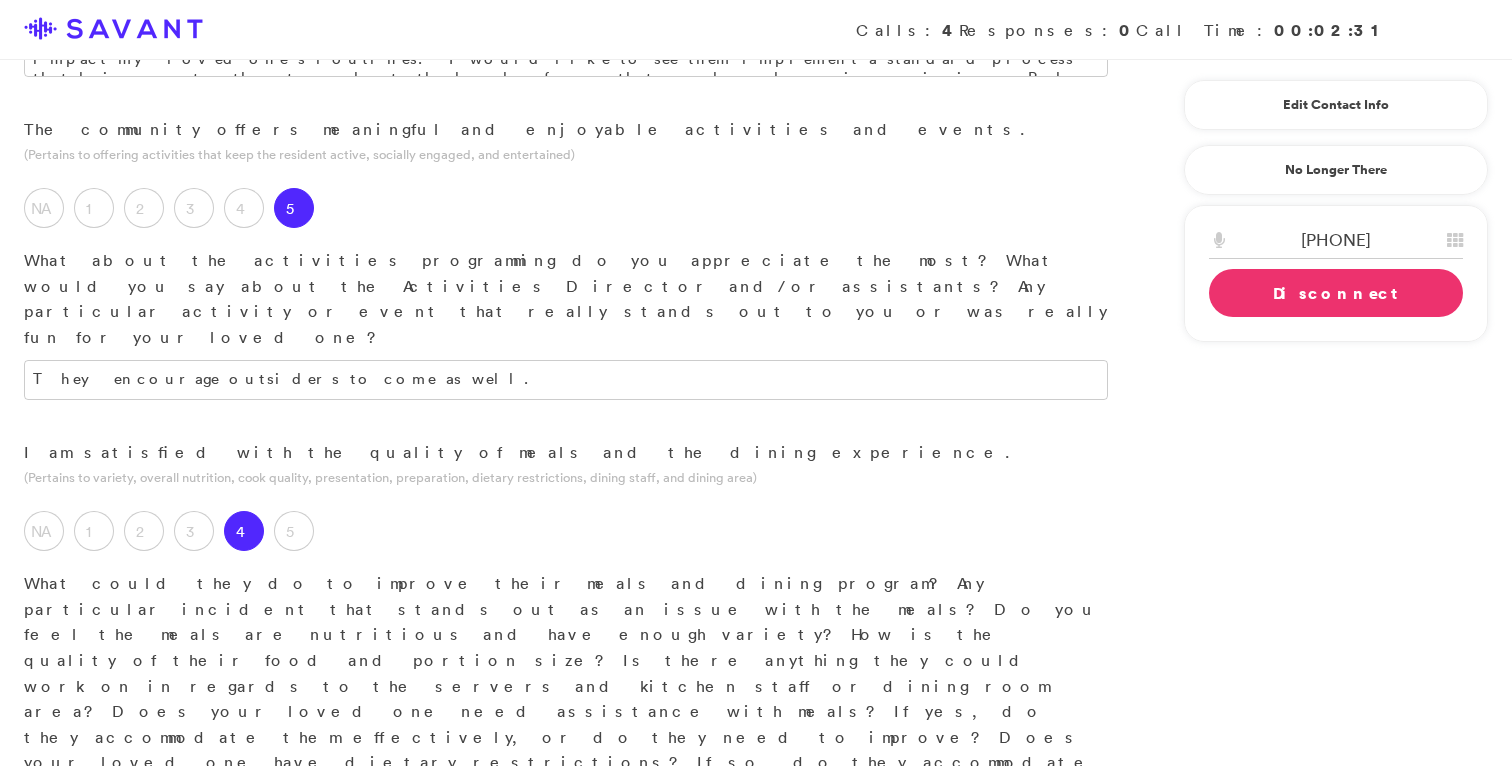 drag, startPoint x: 1025, startPoint y: 607, endPoint x: 884, endPoint y: 634, distance: 143.56183 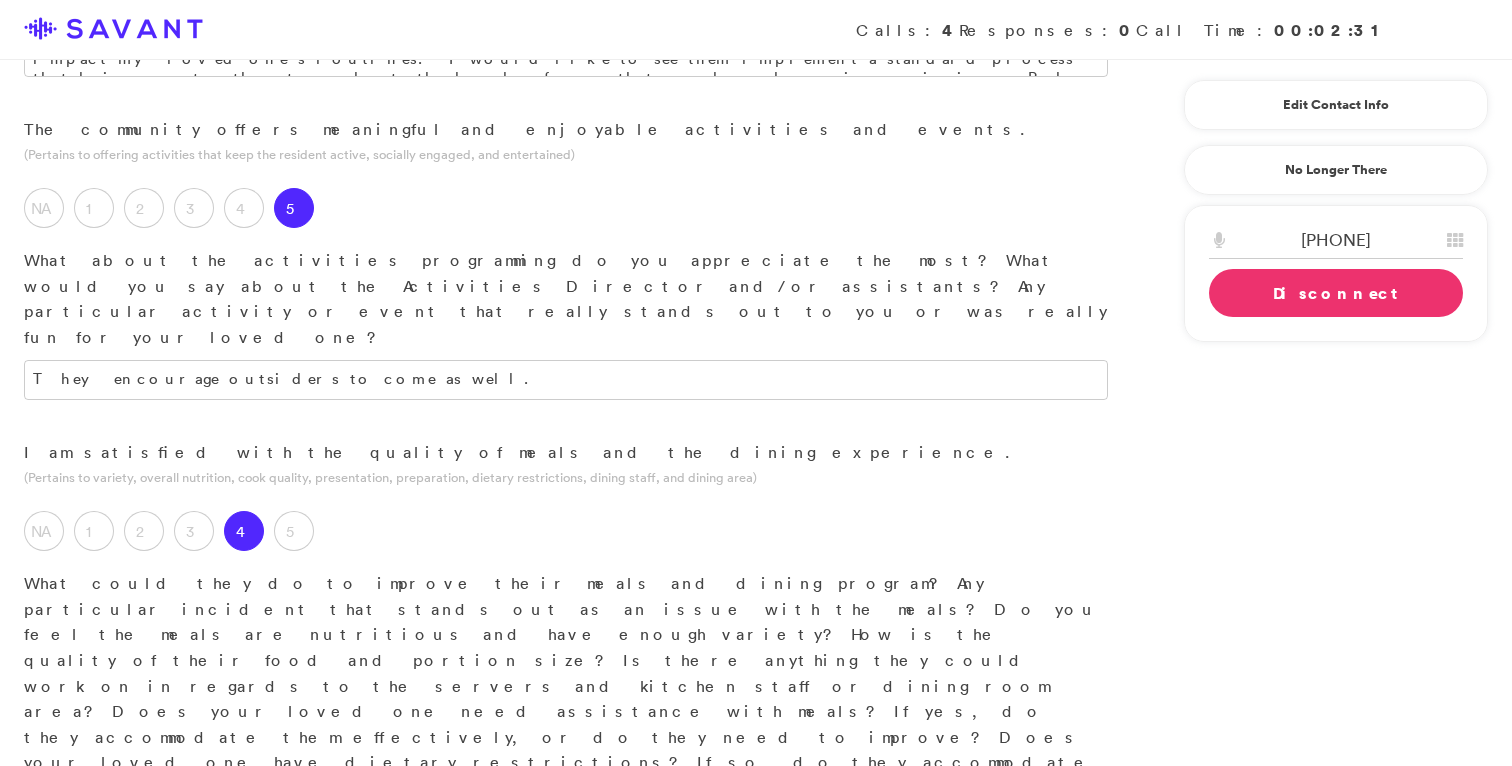 click on "Make sure you're present for the first few months so that you know that you are receiving the level of care that you understood you signed up for." at bounding box center (566, 1168) 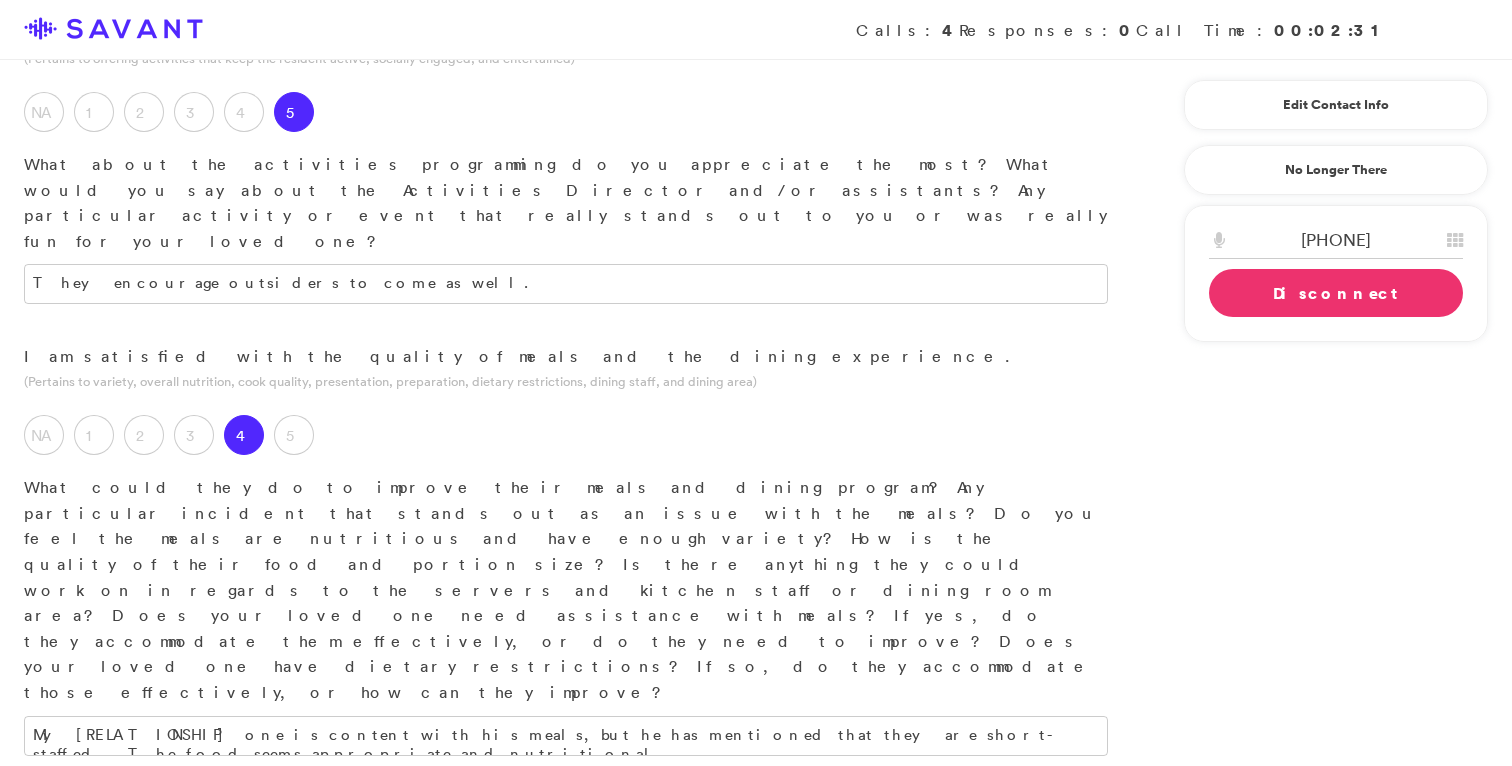 scroll, scrollTop: 2072, scrollLeft: 0, axis: vertical 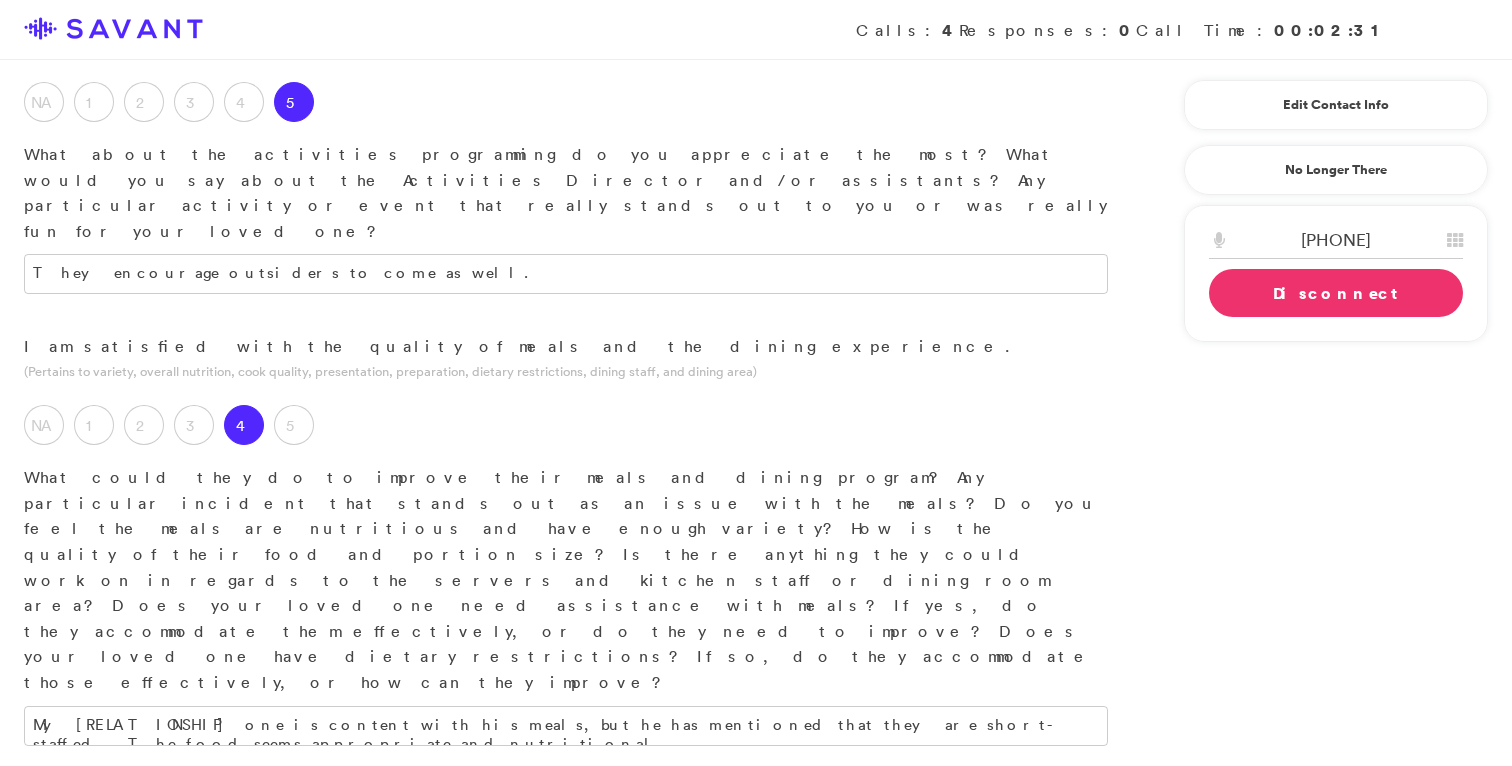 click at bounding box center [566, 1176] 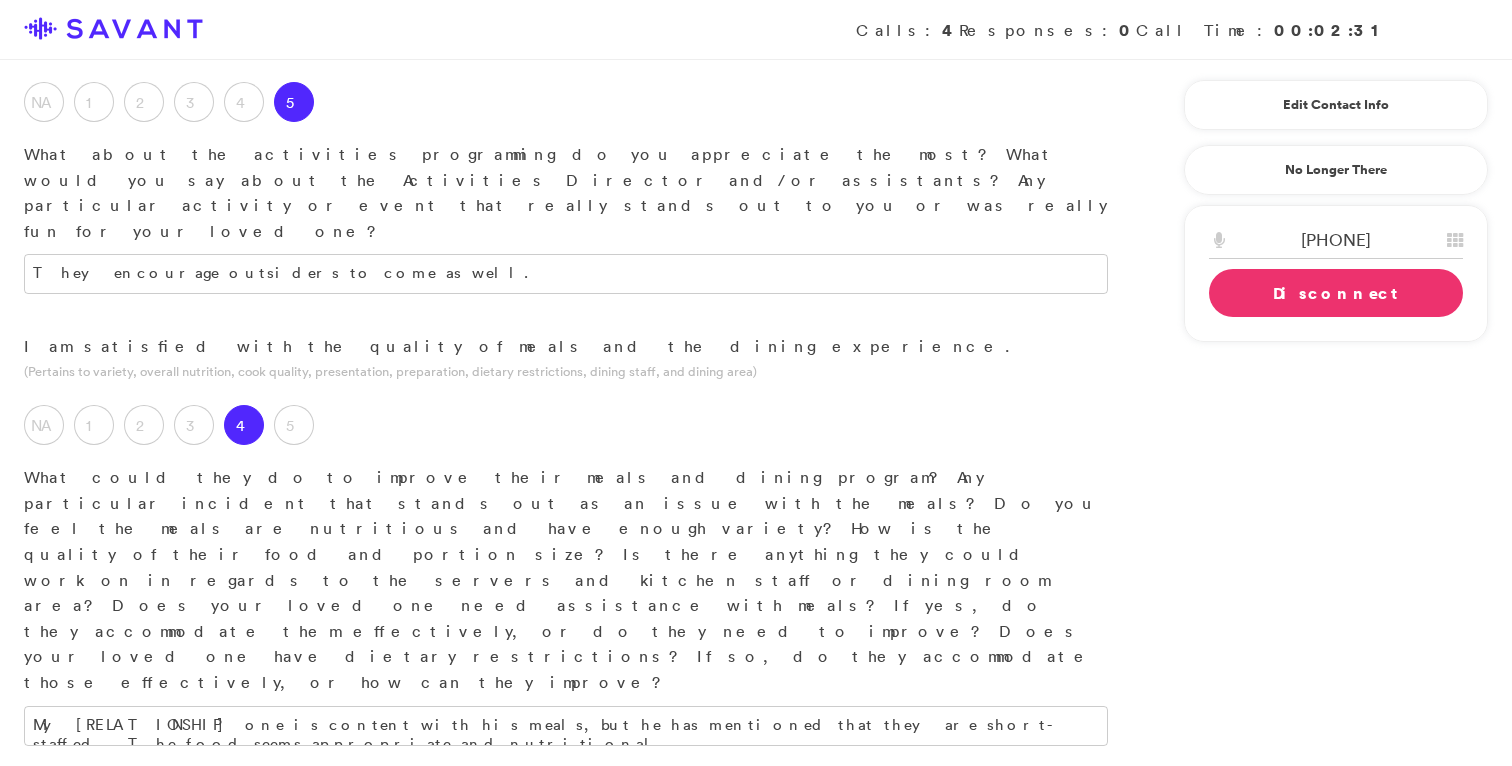 click on "Make sure you're present for the first few months so that you know that you are receiving the level of care that you expected upon onboarding." at bounding box center (566, 1042) 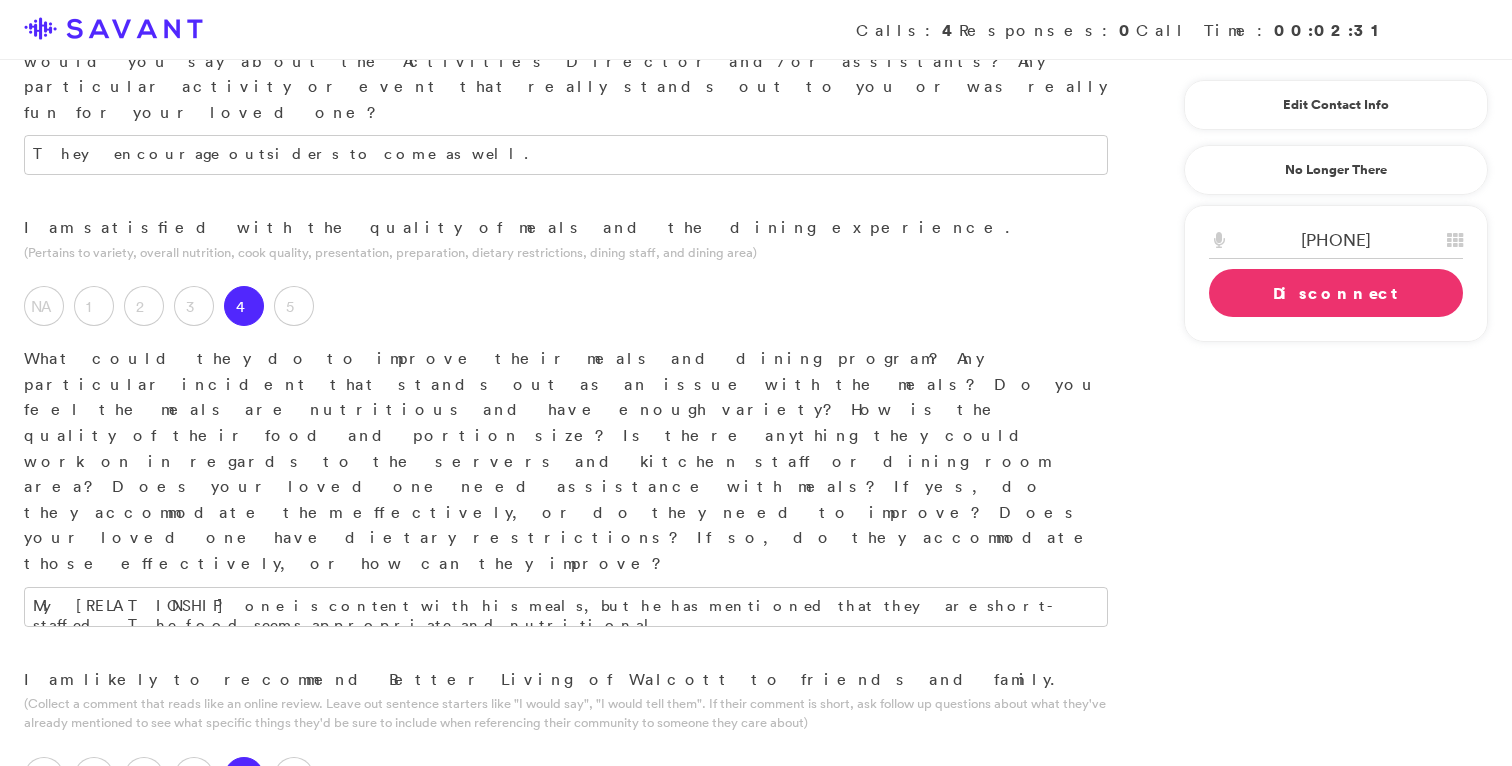 scroll, scrollTop: 2198, scrollLeft: 0, axis: vertical 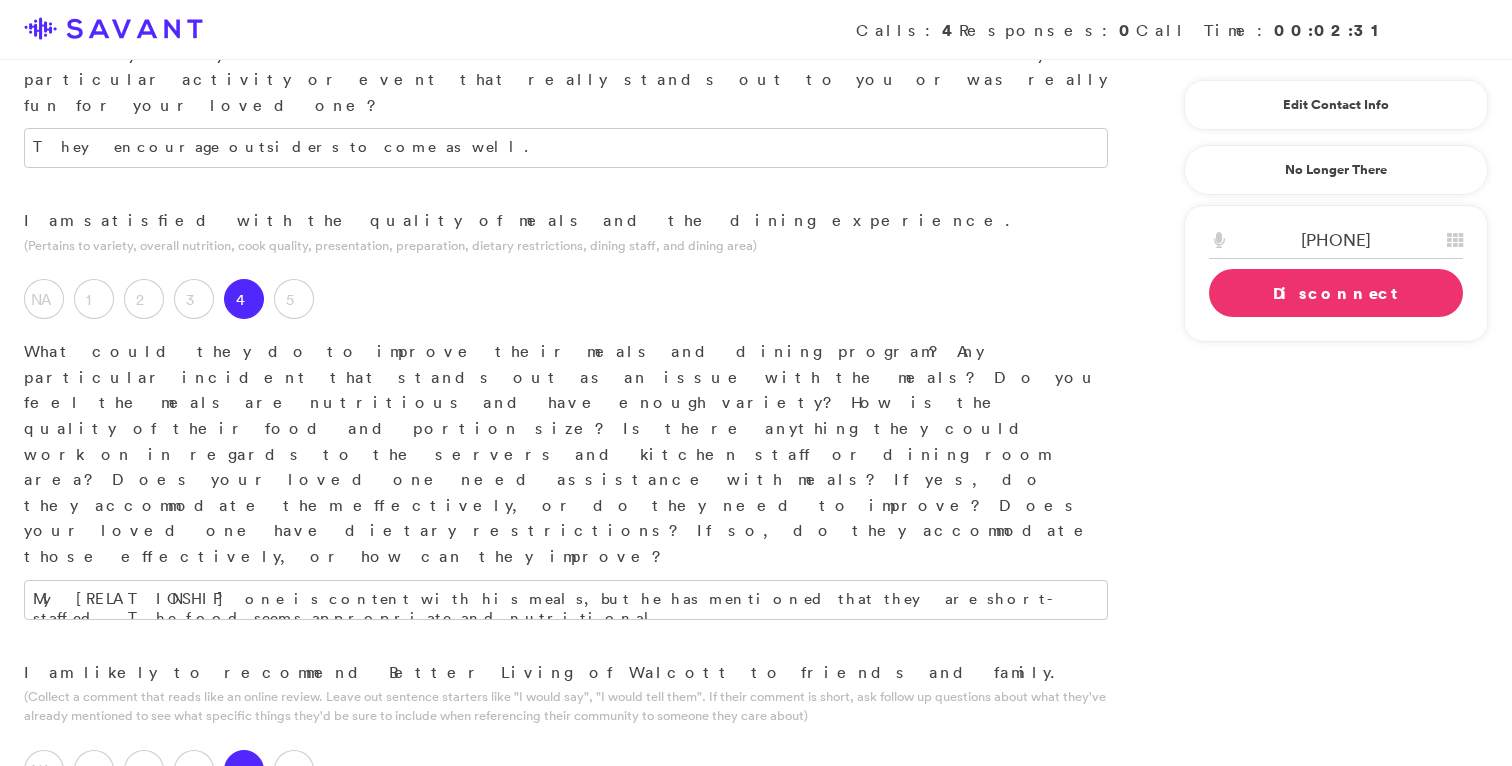drag, startPoint x: 211, startPoint y: 510, endPoint x: 42, endPoint y: 479, distance: 171.81967 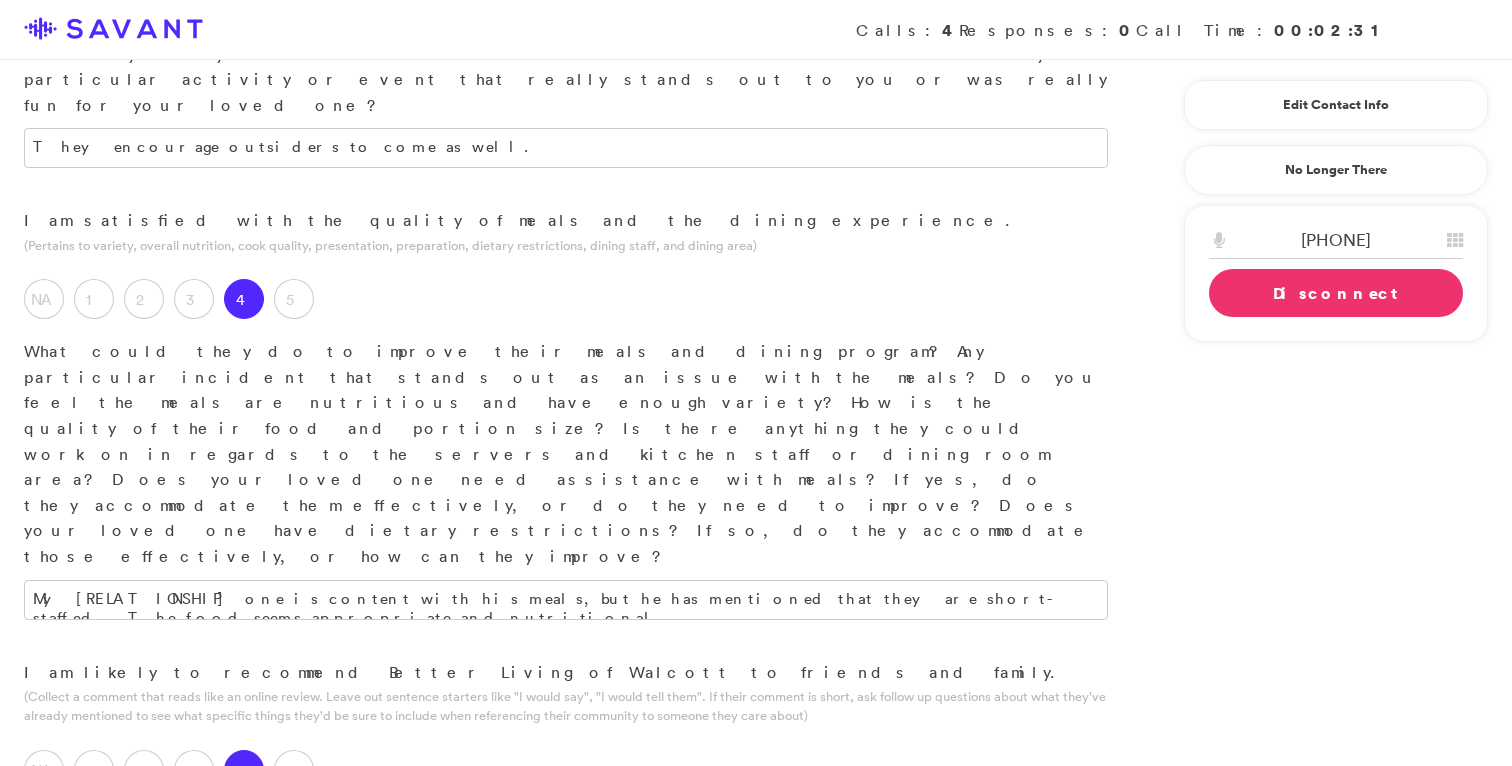 type 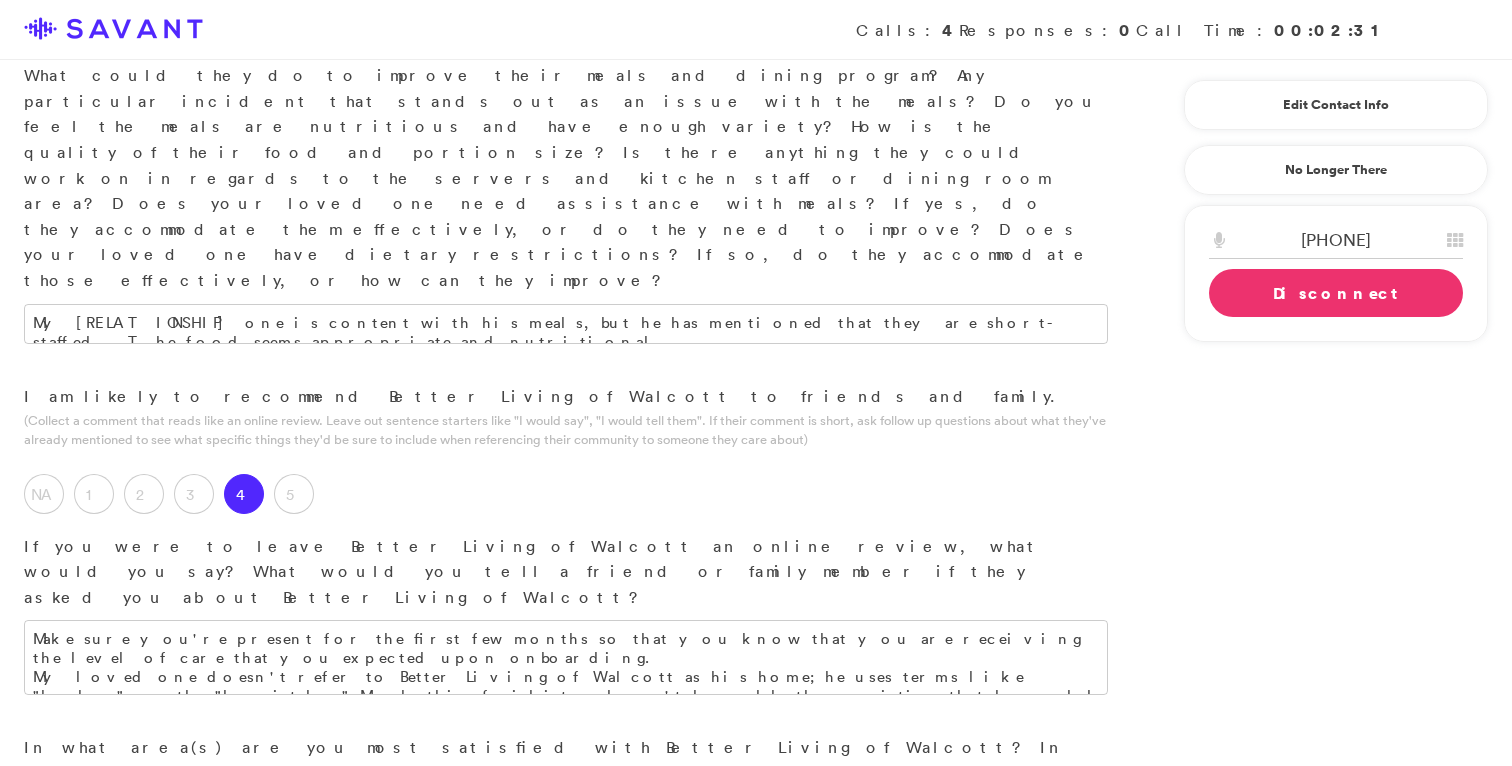 scroll, scrollTop: 2476, scrollLeft: 0, axis: vertical 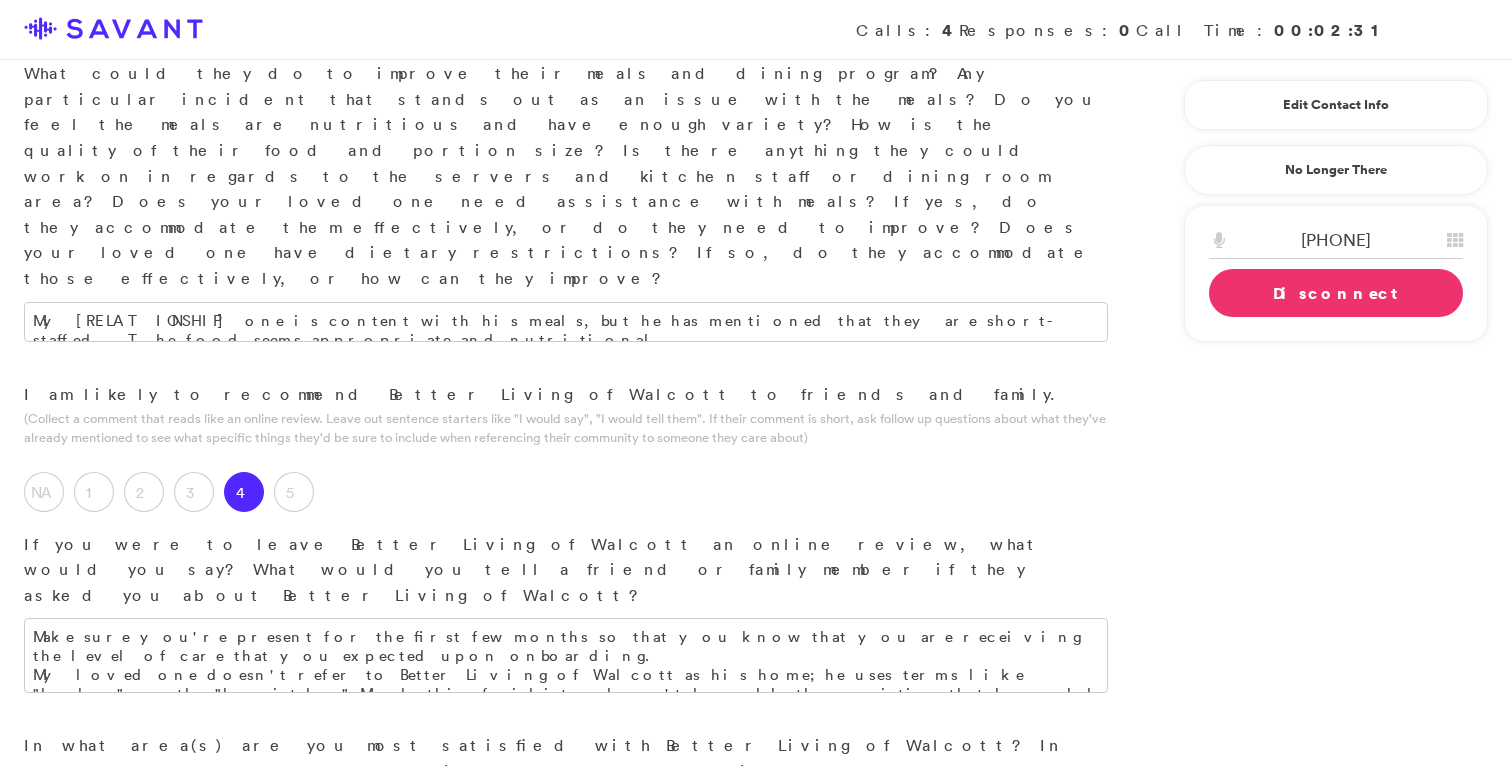 type on "An updated facility that was super clean and had friendly people." 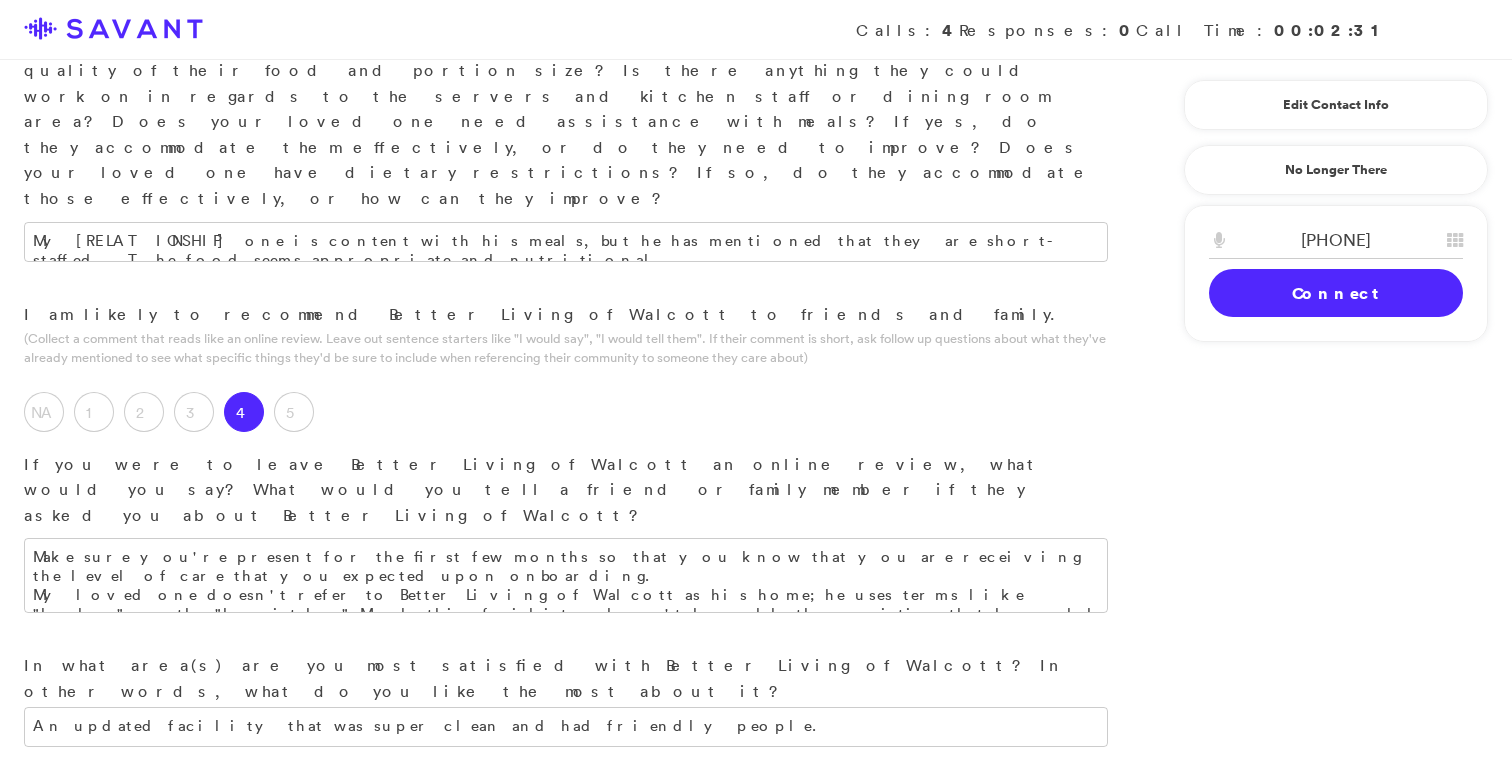 scroll, scrollTop: 2584, scrollLeft: 0, axis: vertical 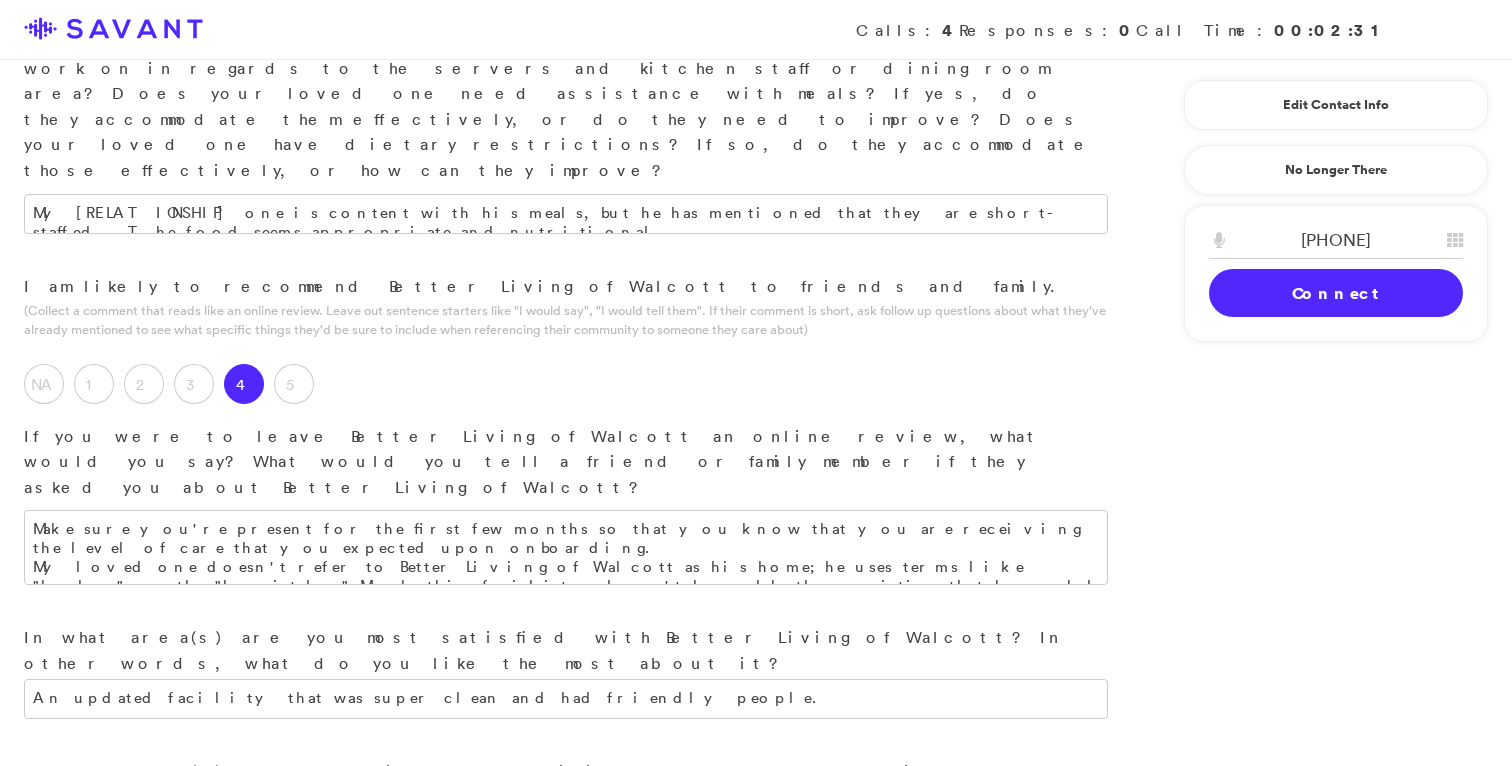 click on "Submit & Next" at bounding box center [150, 1289] 